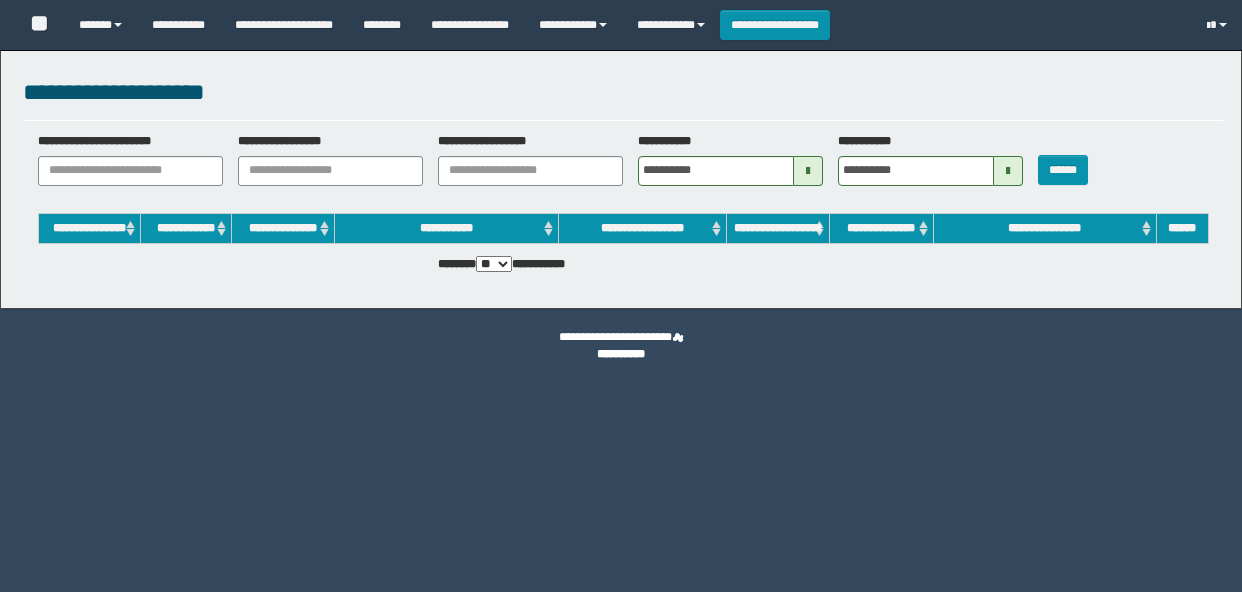 click on "**********" at bounding box center [284, 25] 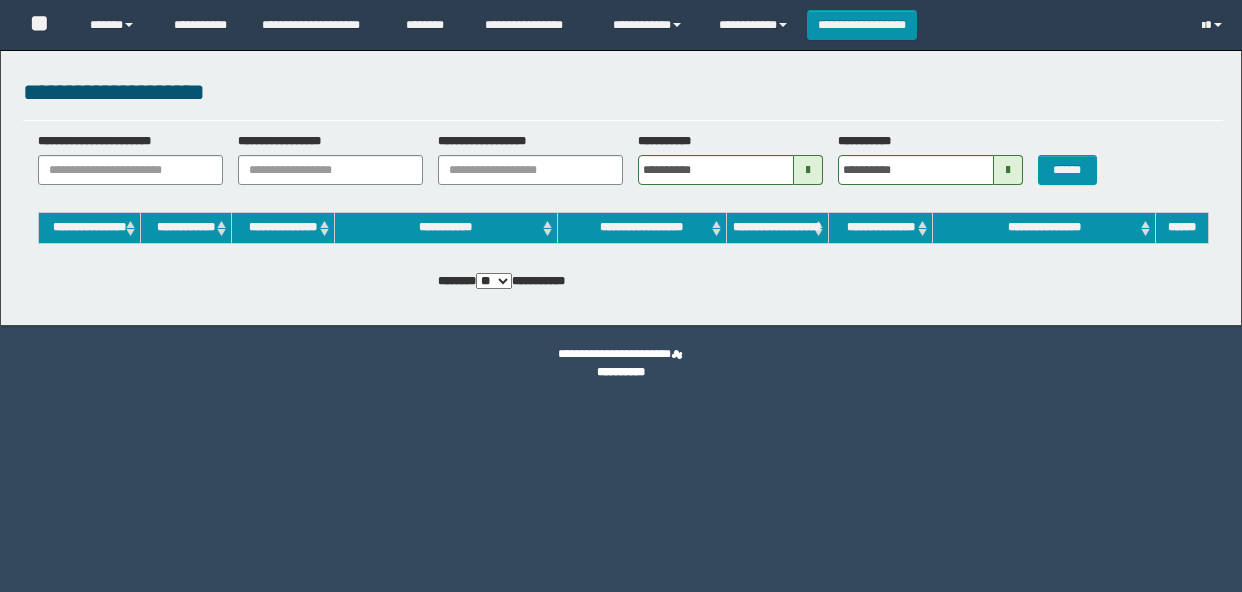 scroll, scrollTop: 0, scrollLeft: 0, axis: both 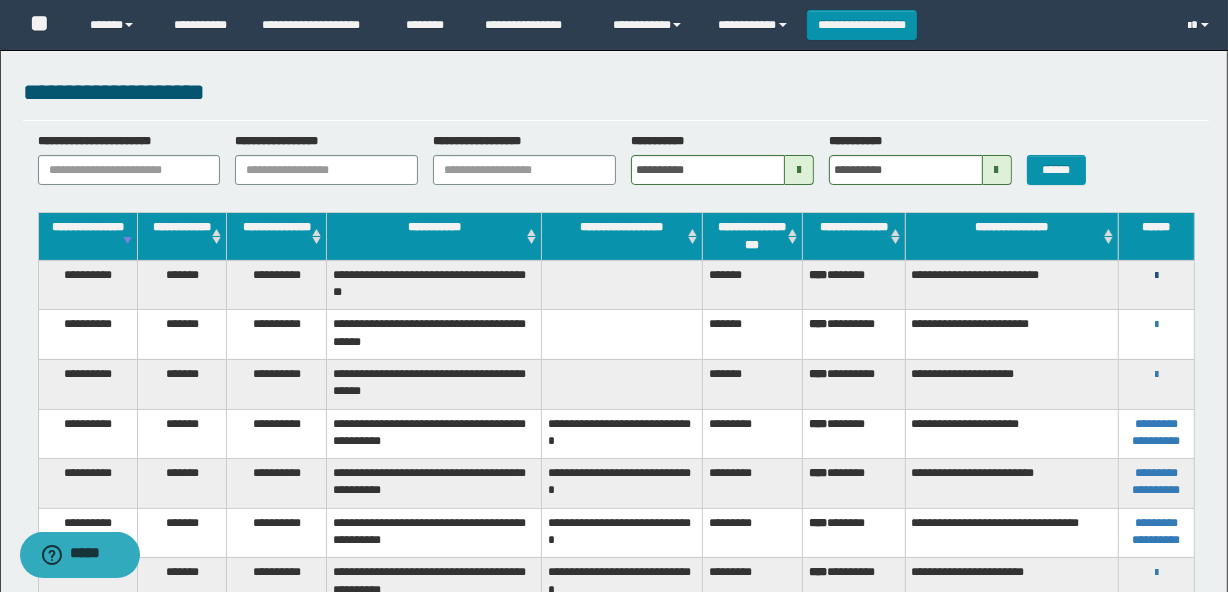 click at bounding box center (1156, 276) 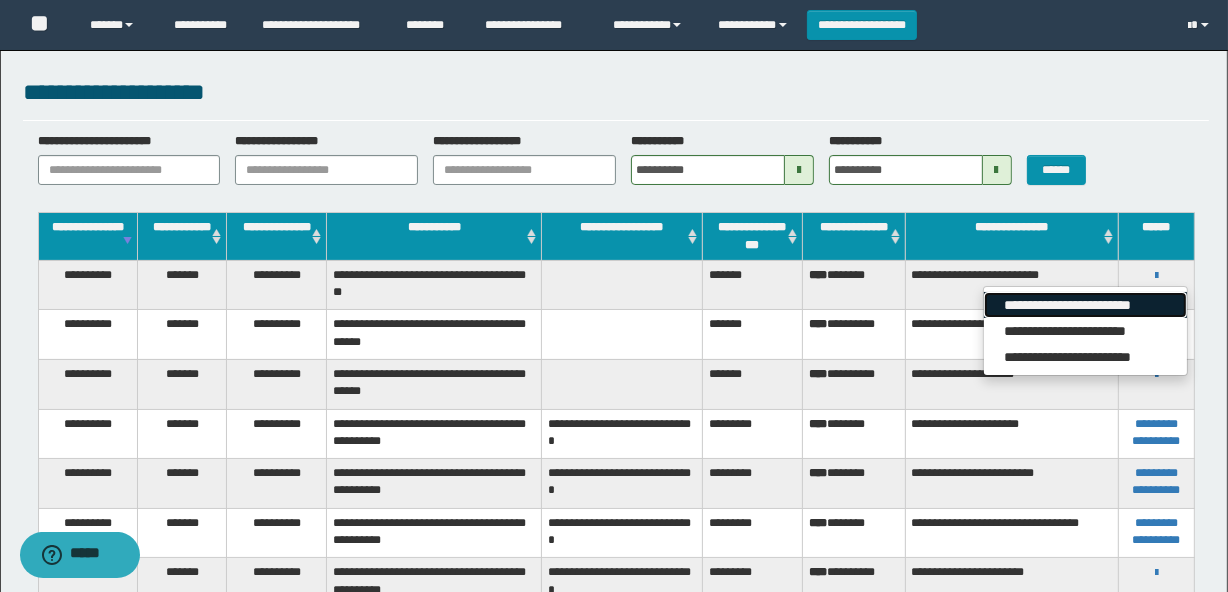 click on "**********" at bounding box center (1085, 305) 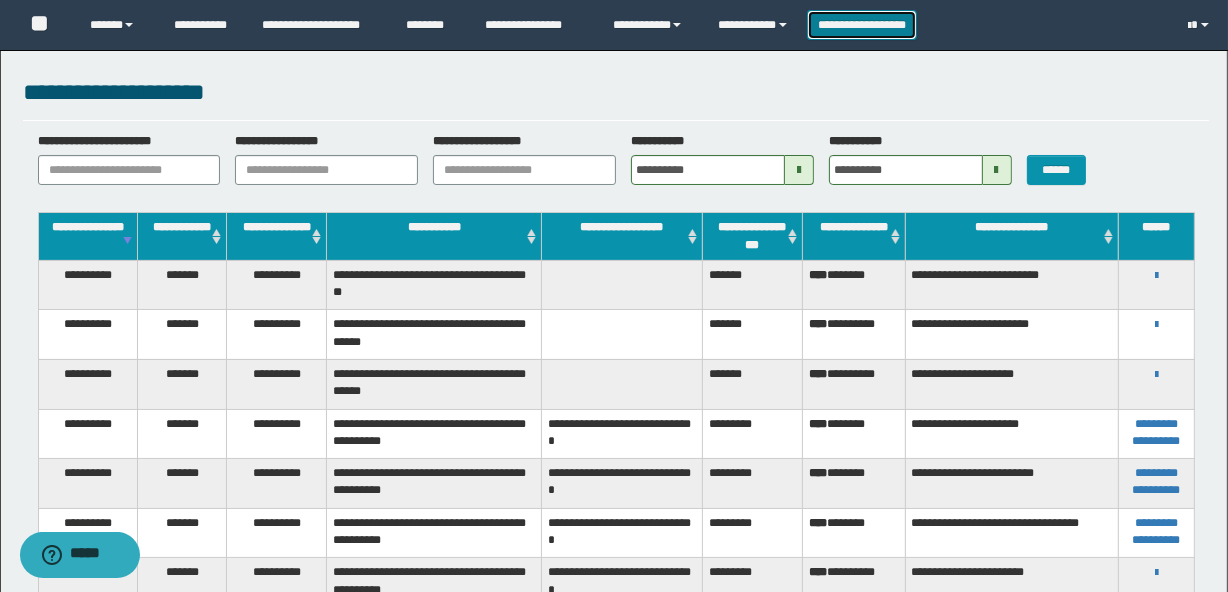 click on "**********" at bounding box center [862, 25] 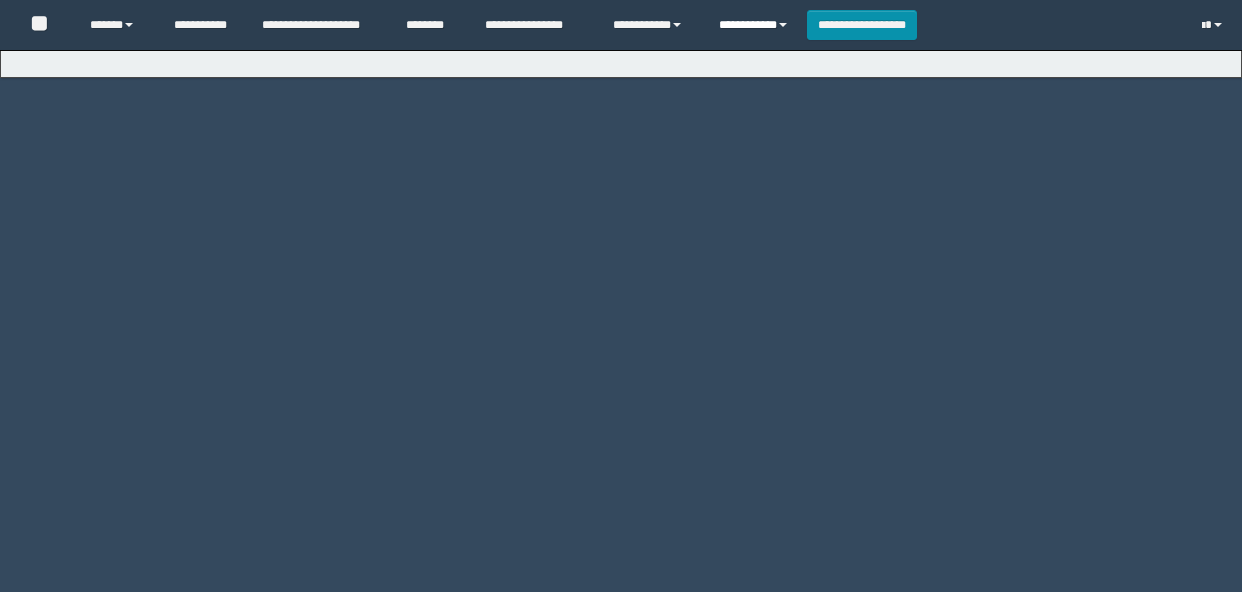 scroll, scrollTop: 0, scrollLeft: 0, axis: both 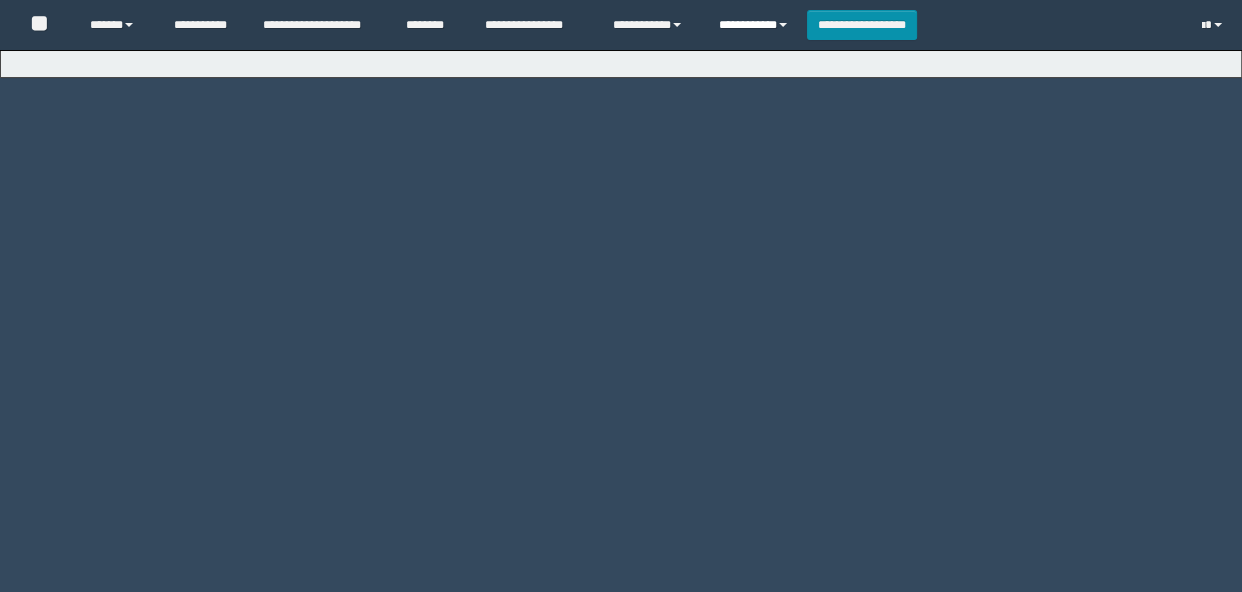 click on "**********" at bounding box center (755, 25) 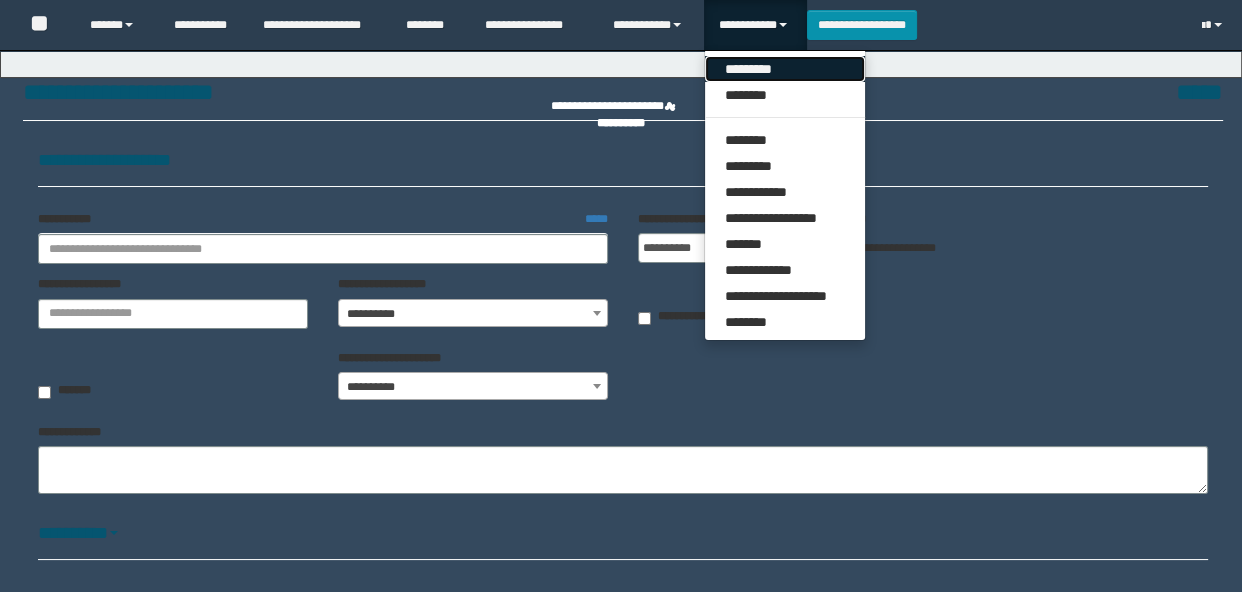 click on "*********" at bounding box center [785, 69] 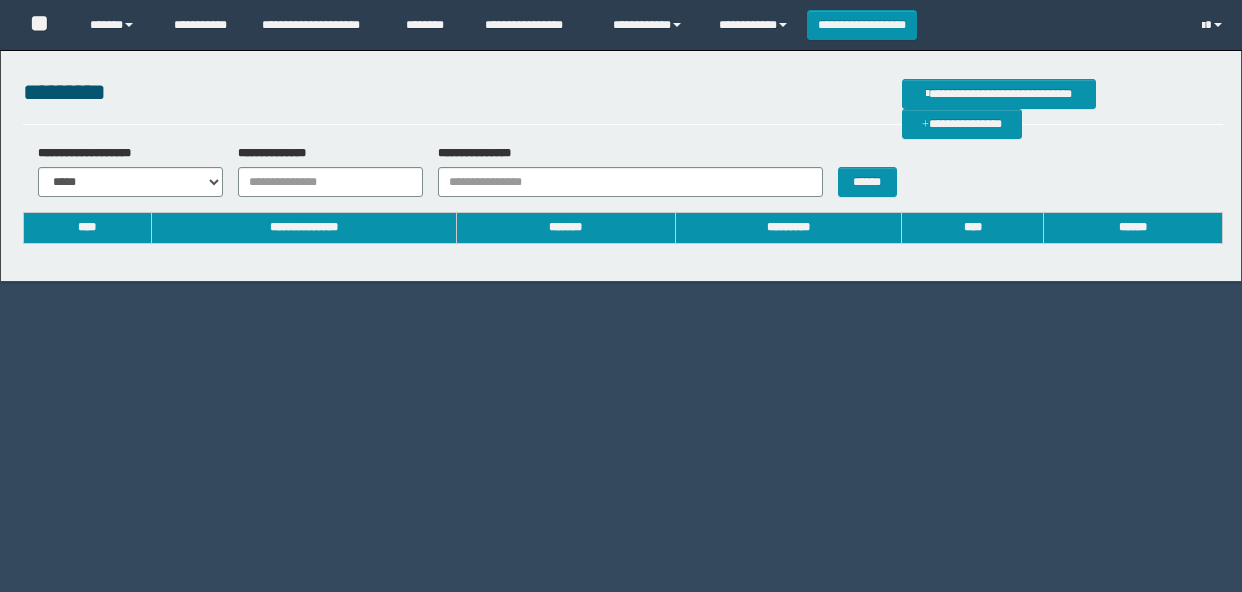 scroll, scrollTop: 0, scrollLeft: 0, axis: both 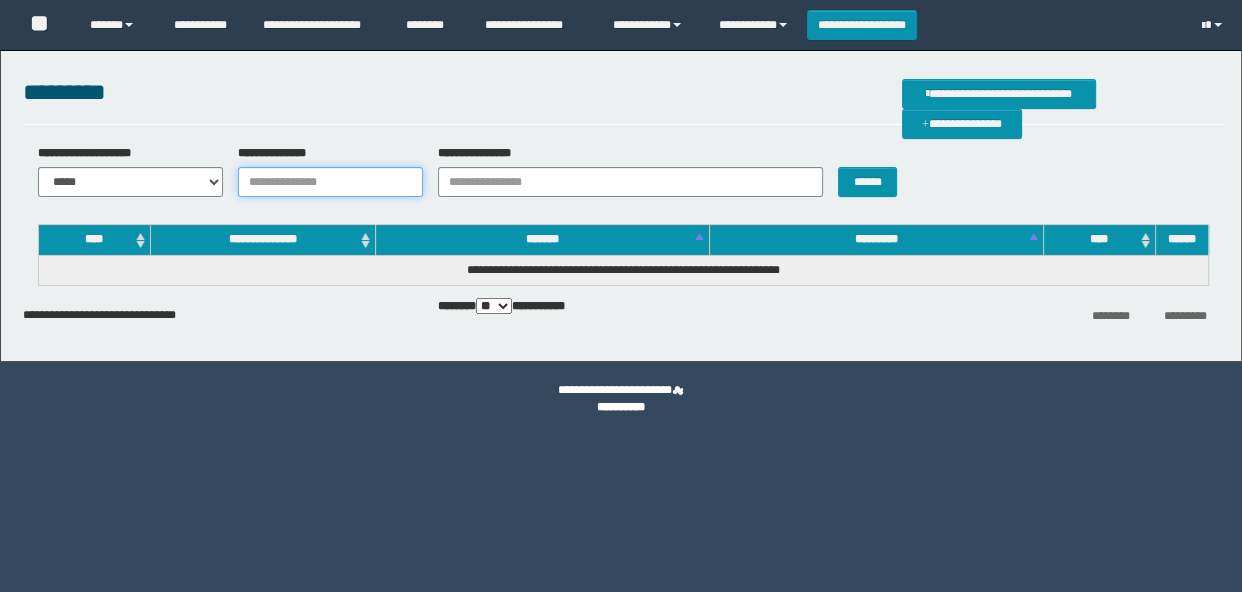 click on "**********" at bounding box center (330, 182) 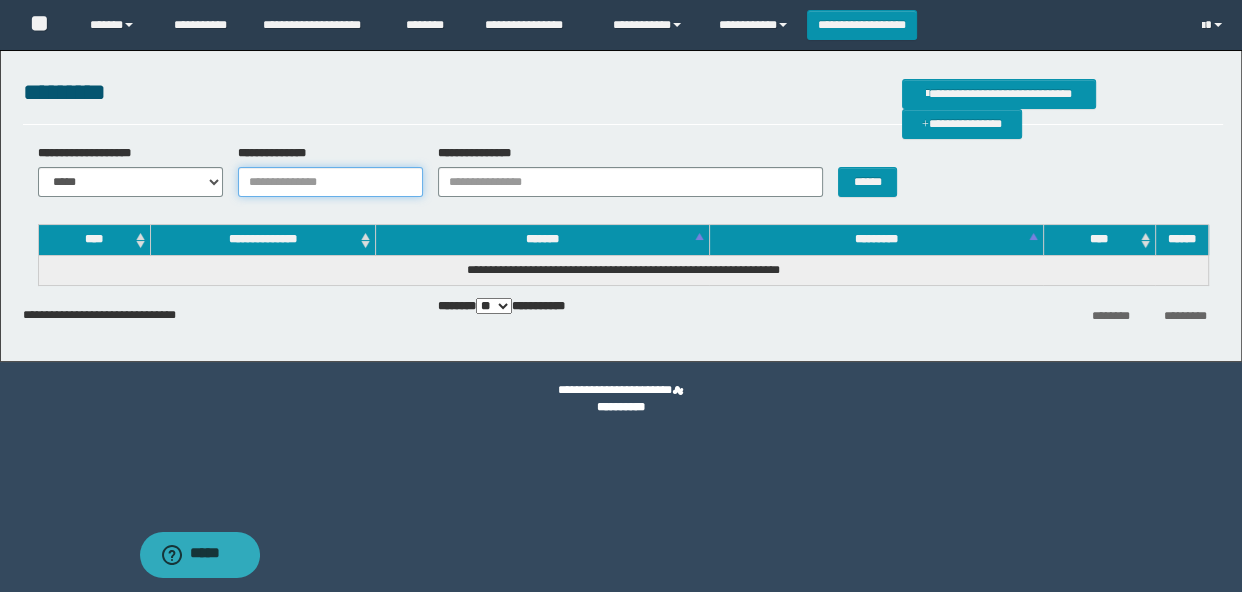 scroll, scrollTop: 0, scrollLeft: 0, axis: both 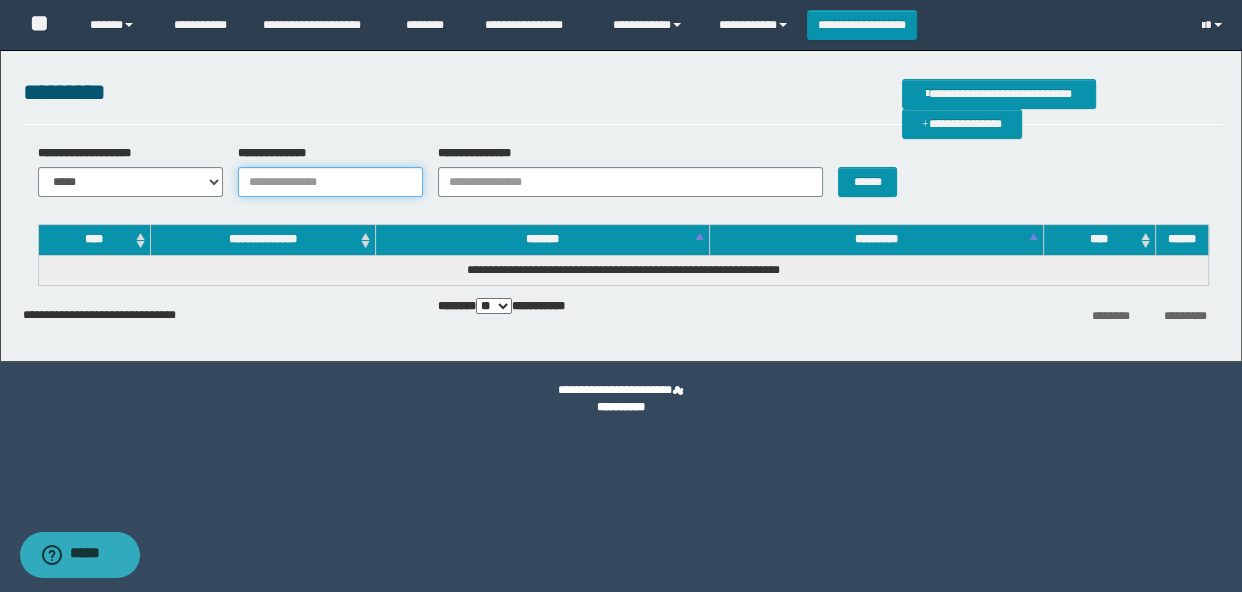 paste on "**********" 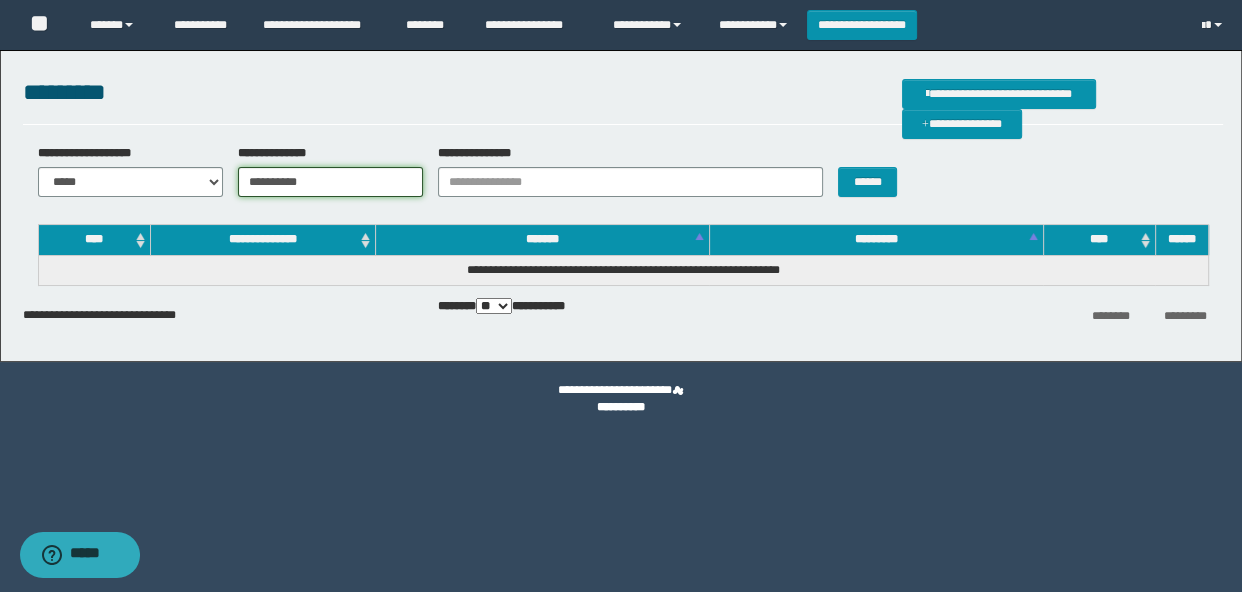click on "**********" at bounding box center (330, 182) 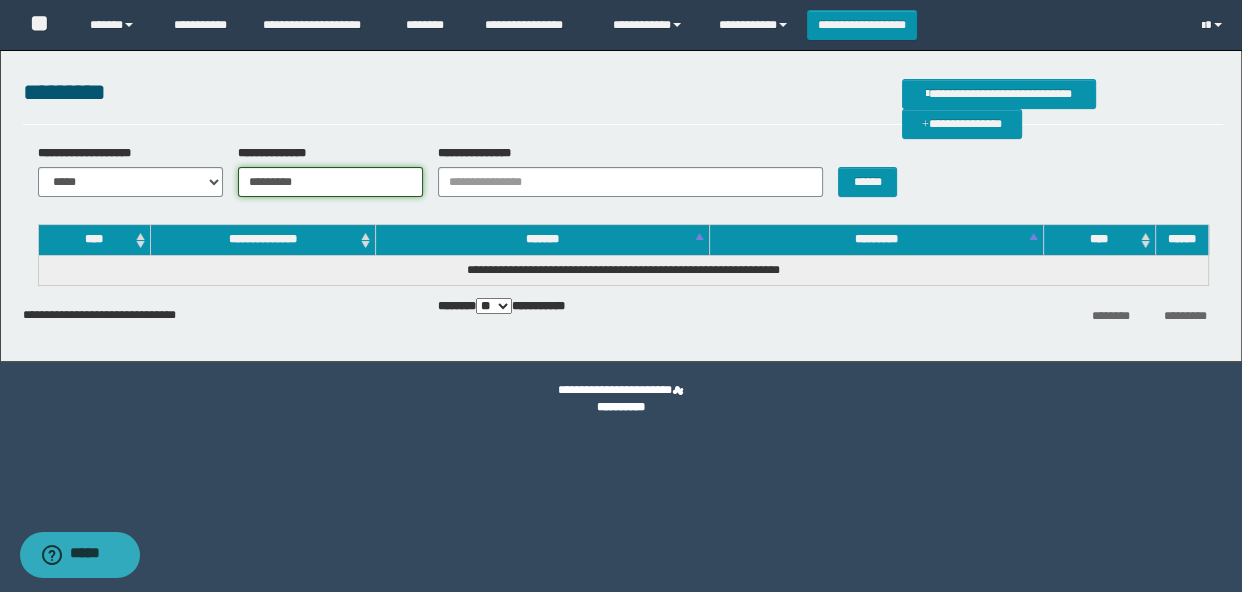 type on "**********" 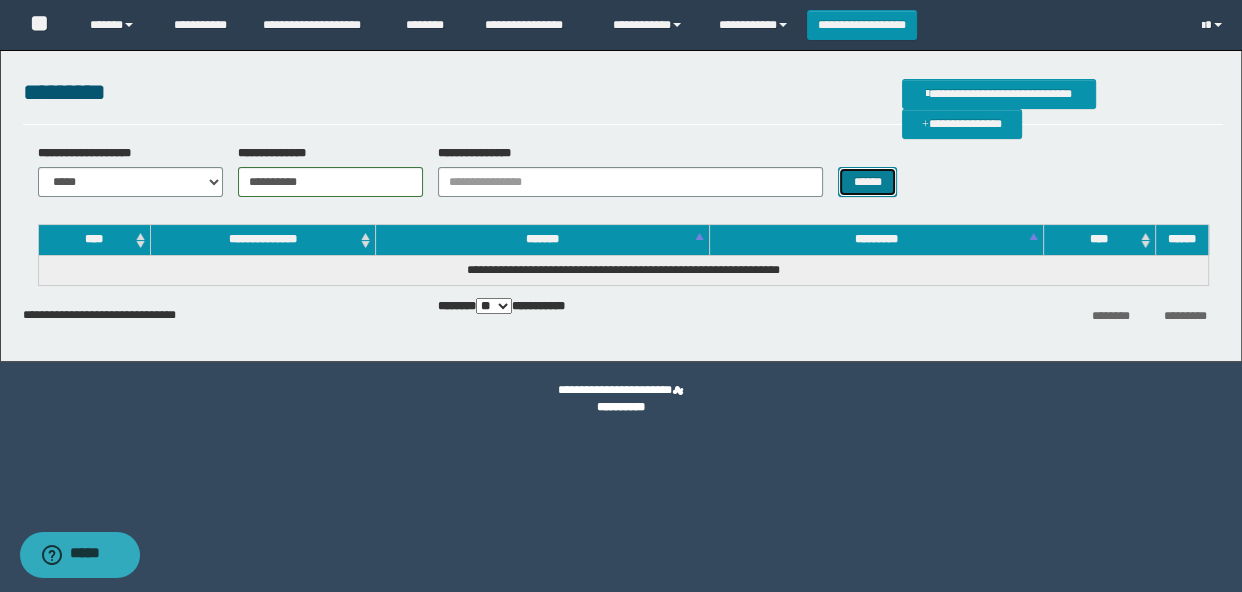 click on "******" at bounding box center [867, 182] 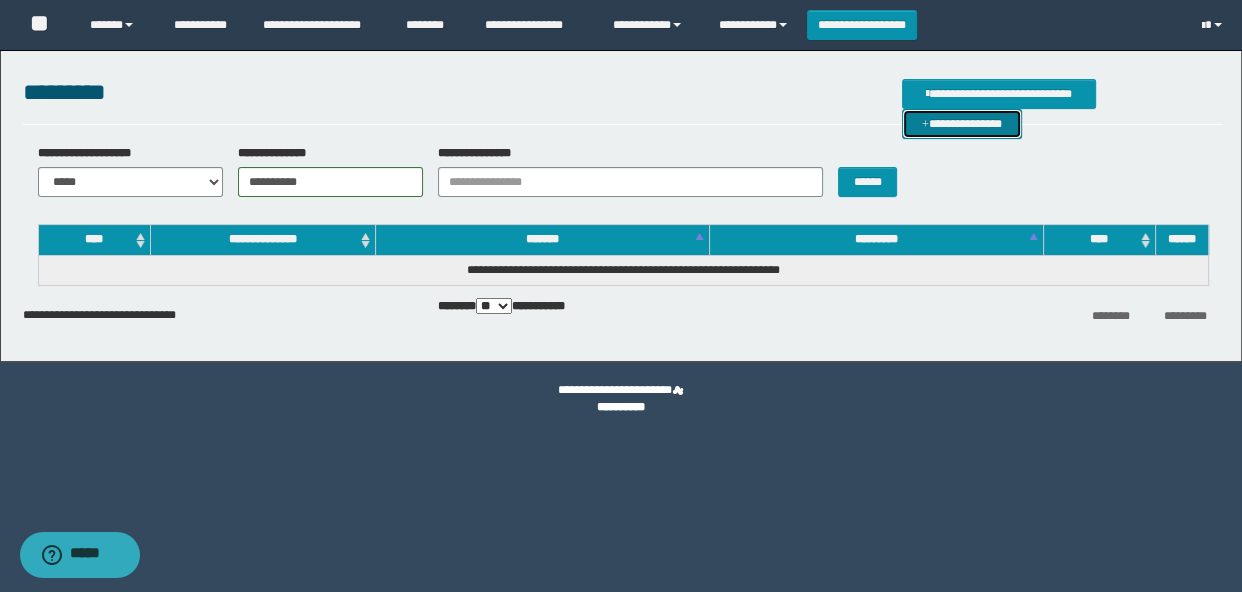 click on "**********" at bounding box center (962, 124) 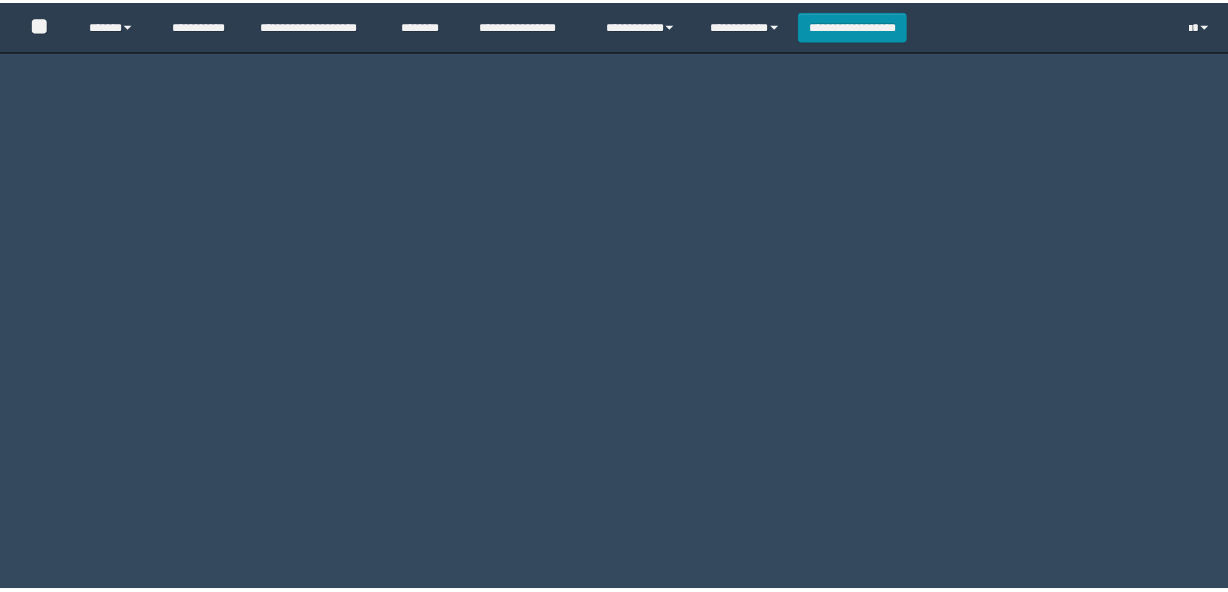 scroll, scrollTop: 0, scrollLeft: 0, axis: both 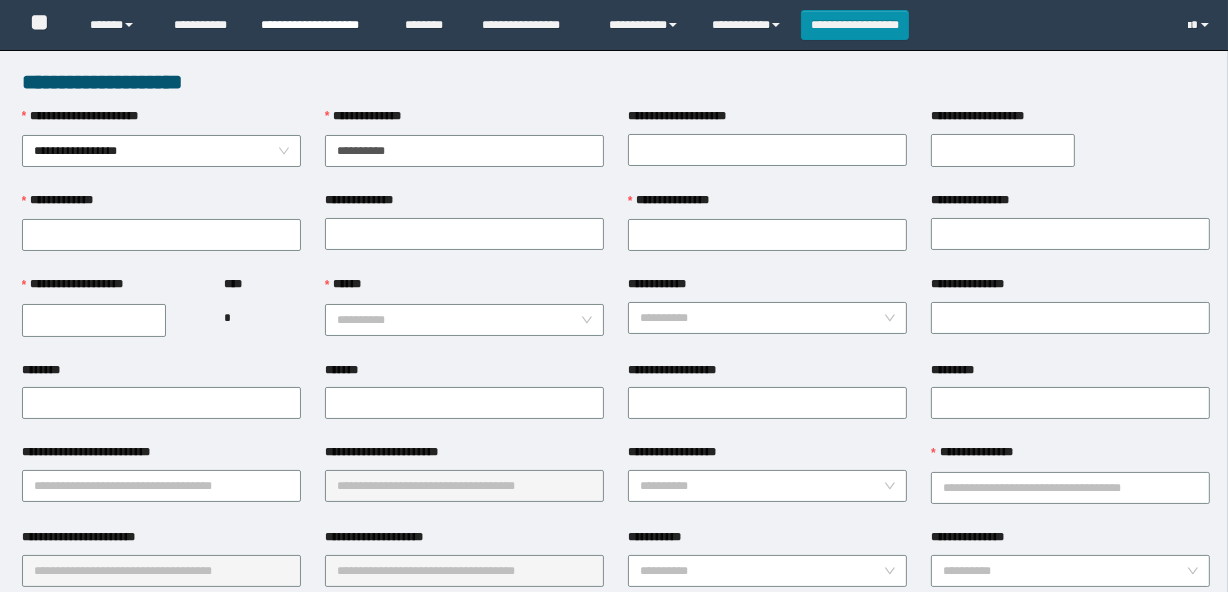 type on "**********" 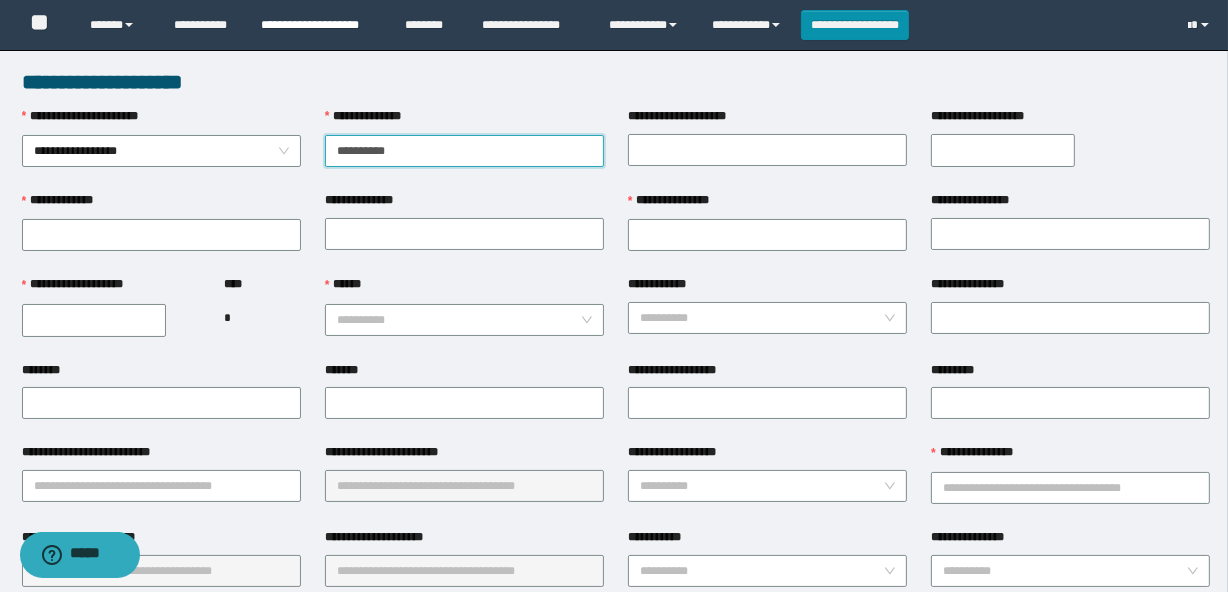 scroll, scrollTop: 0, scrollLeft: 0, axis: both 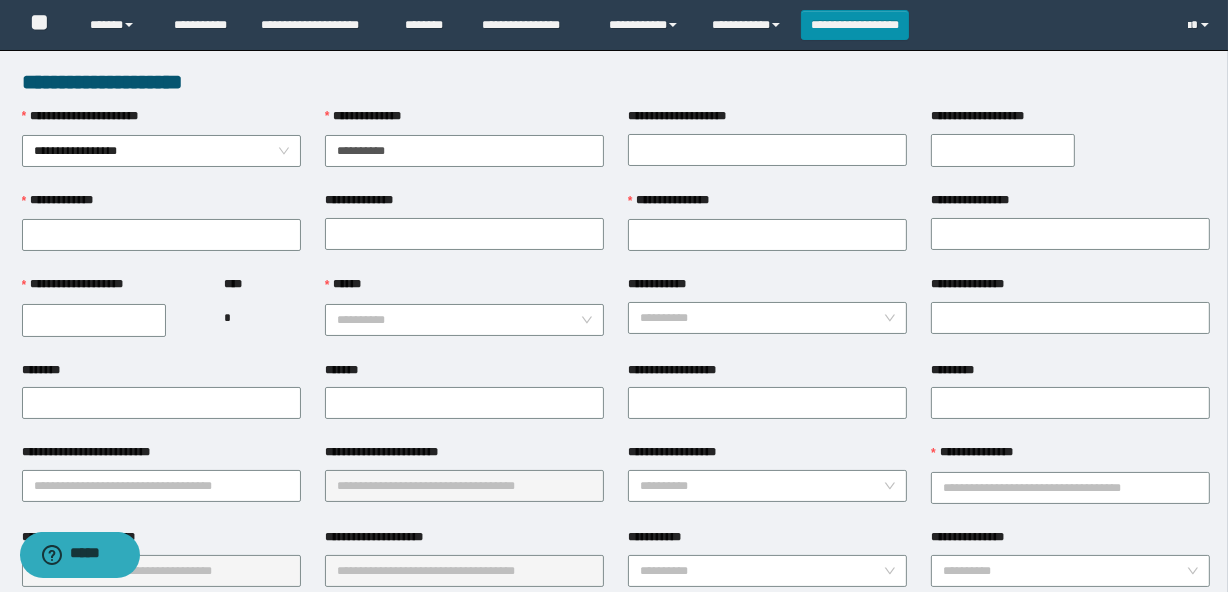 click on "**********" at bounding box center (94, 320) 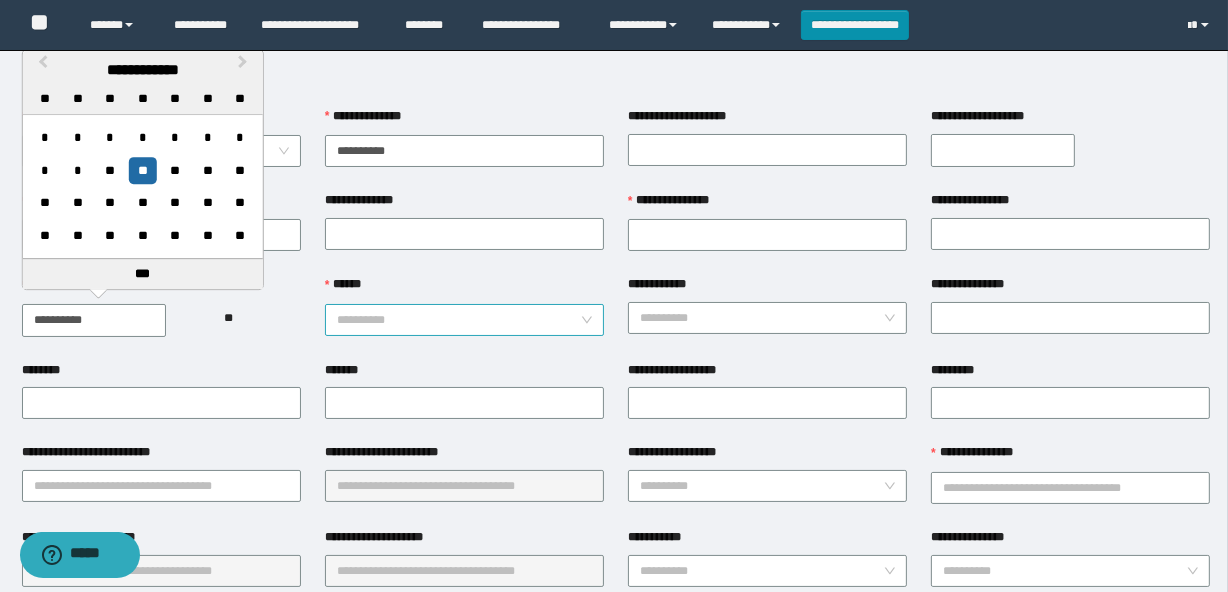 type on "**********" 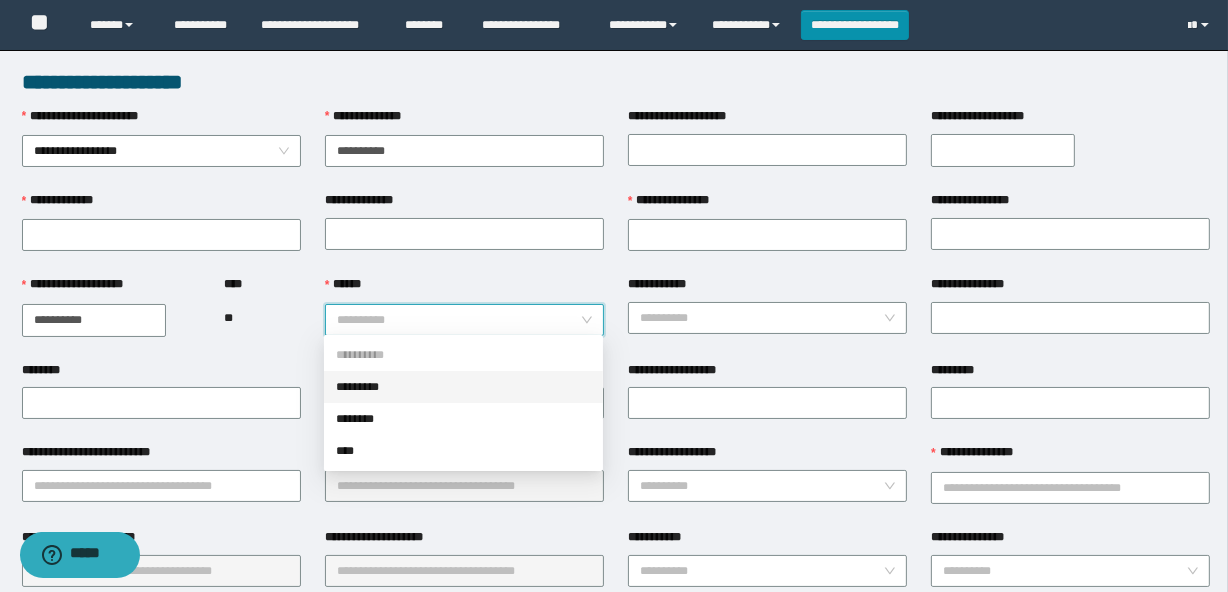 click on "*********" at bounding box center [463, 387] 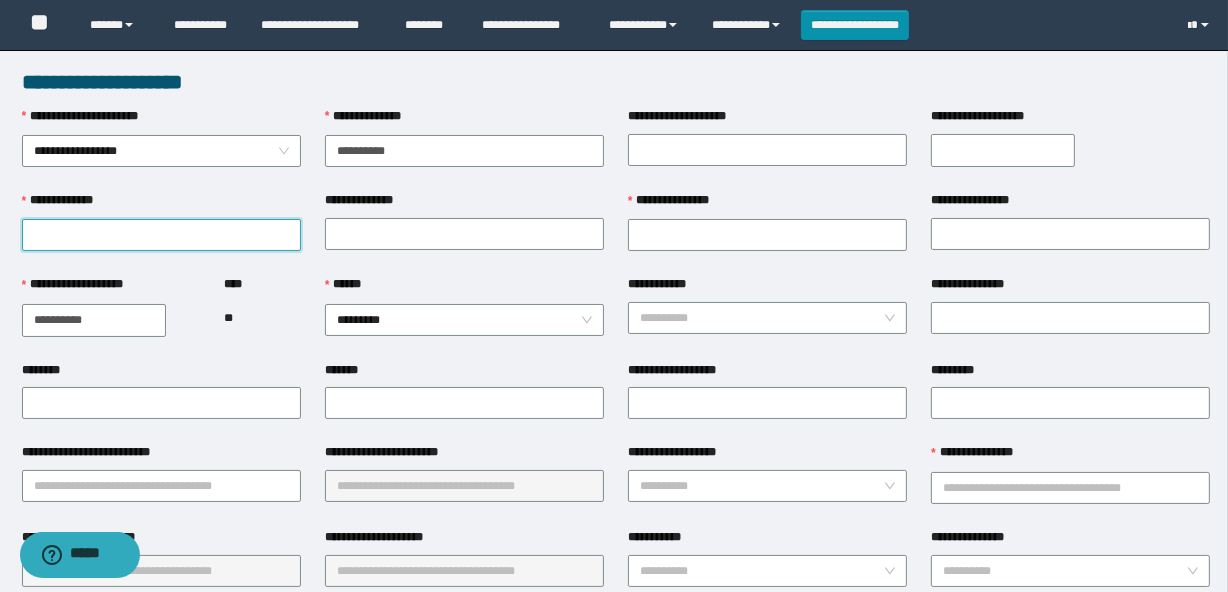 click on "**********" at bounding box center (161, 235) 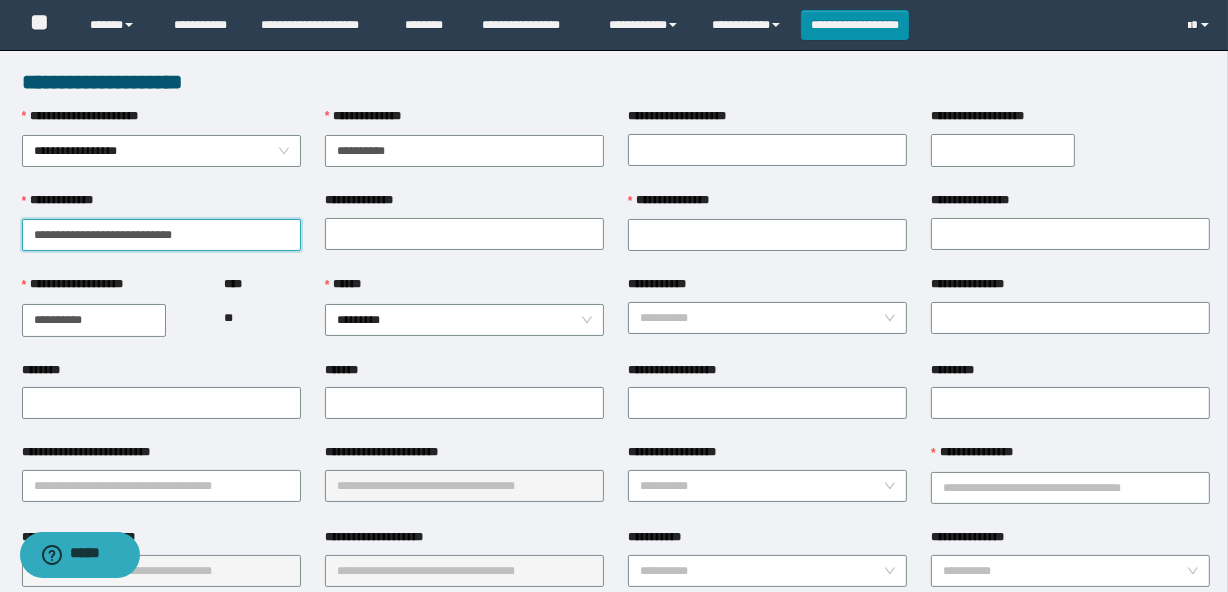 type on "**********" 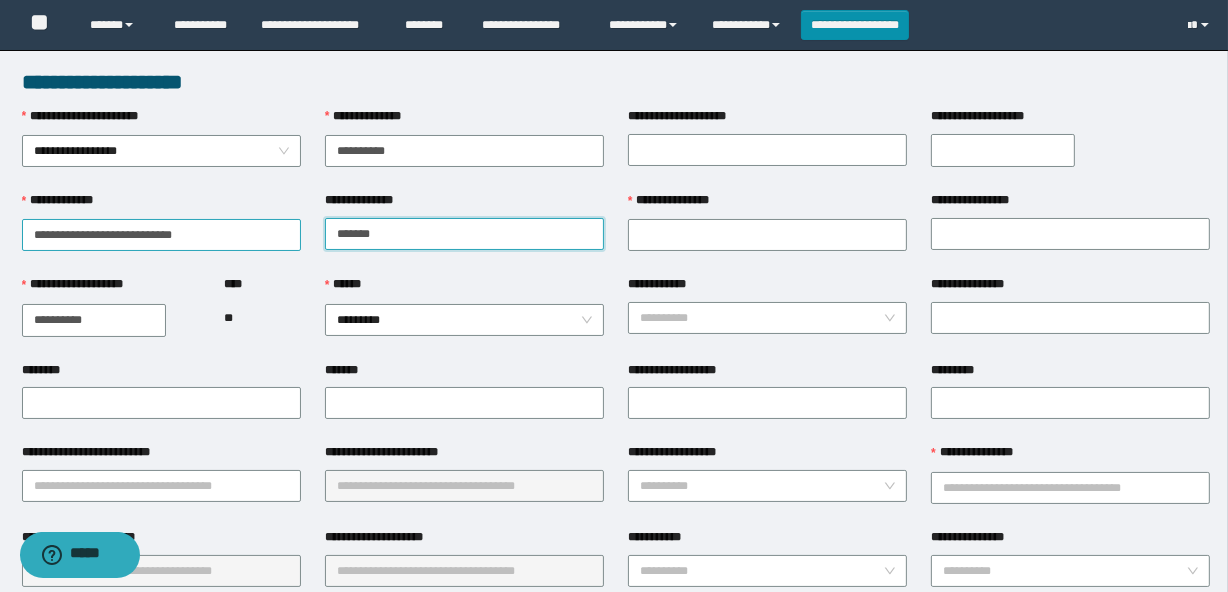 type on "*********" 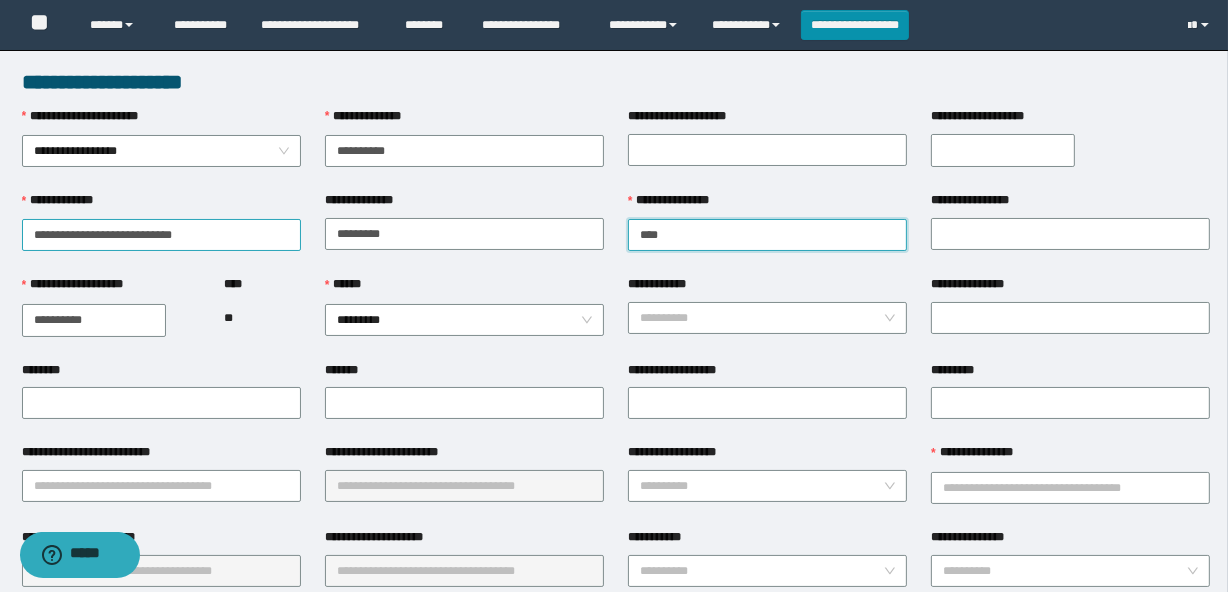 type on "******" 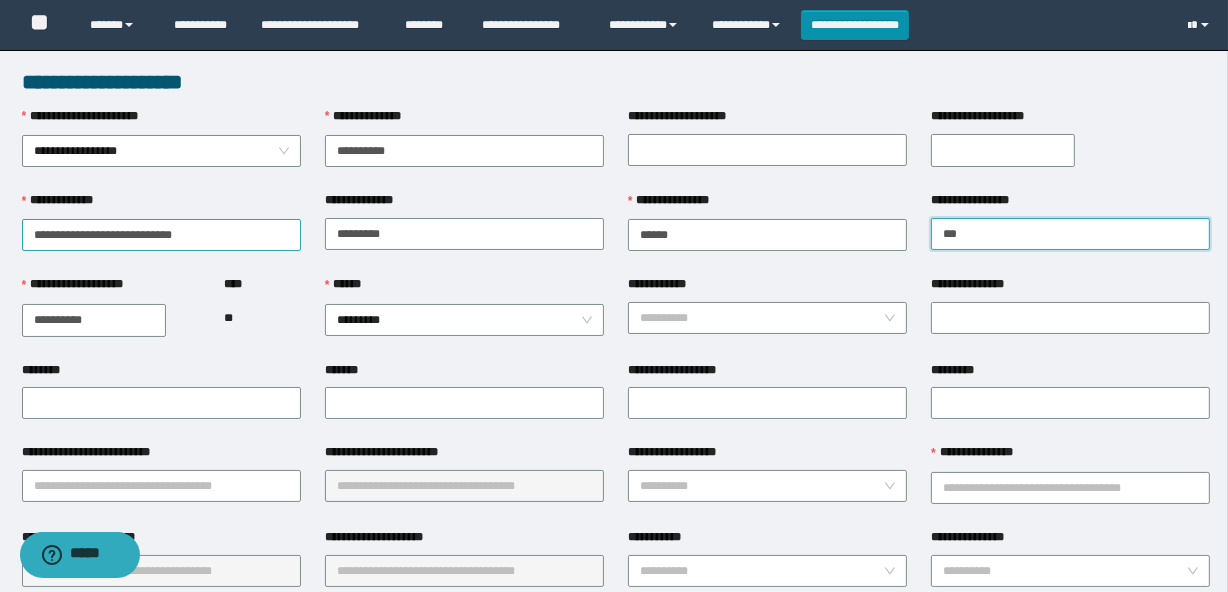 type on "*****" 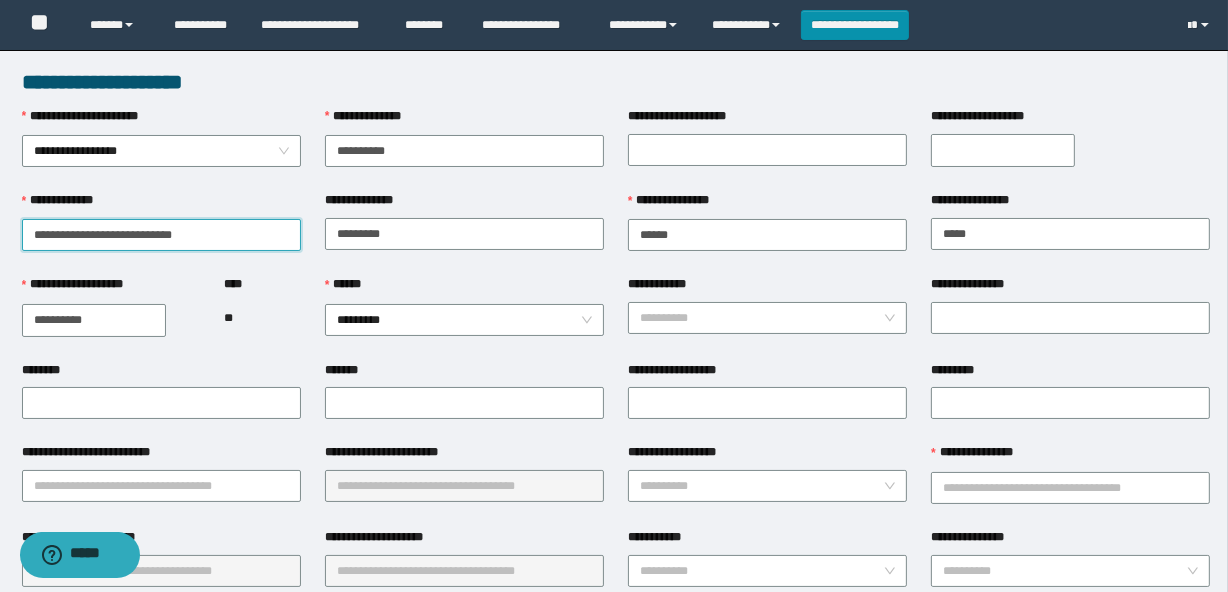 click on "**********" at bounding box center [161, 235] 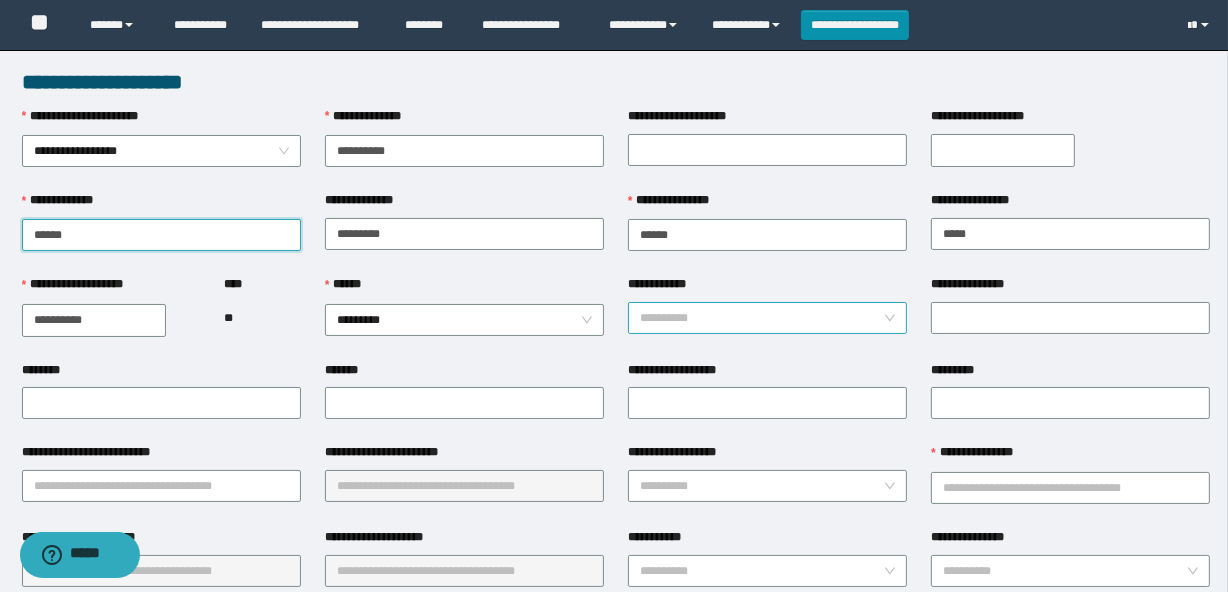 click on "**********" at bounding box center [767, 318] 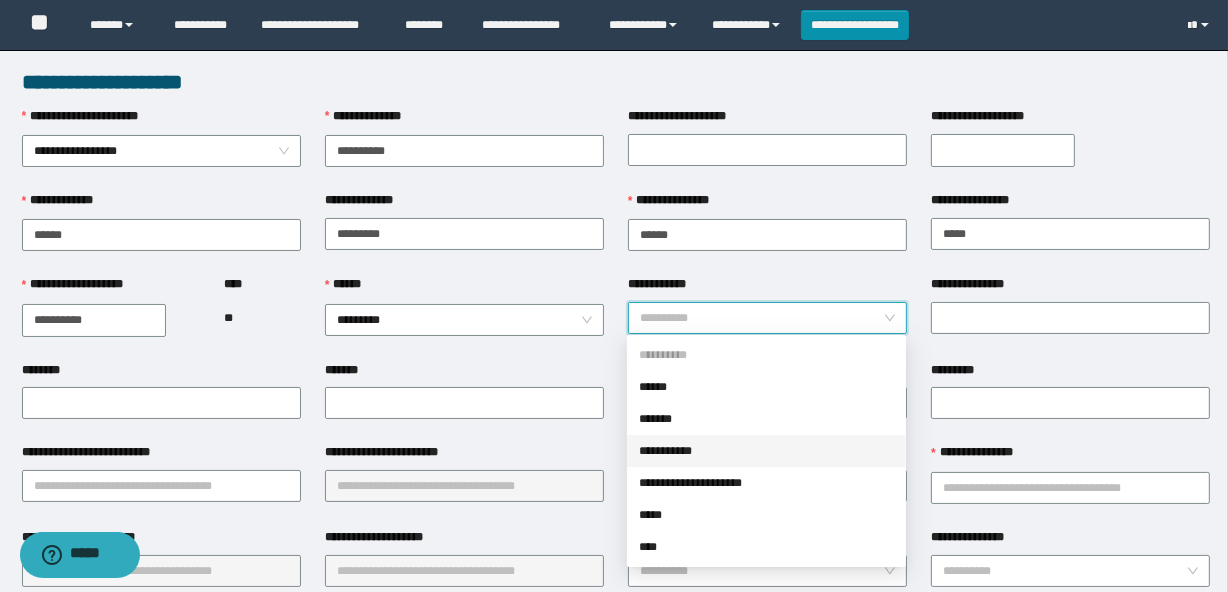 click on "**********" at bounding box center (766, 451) 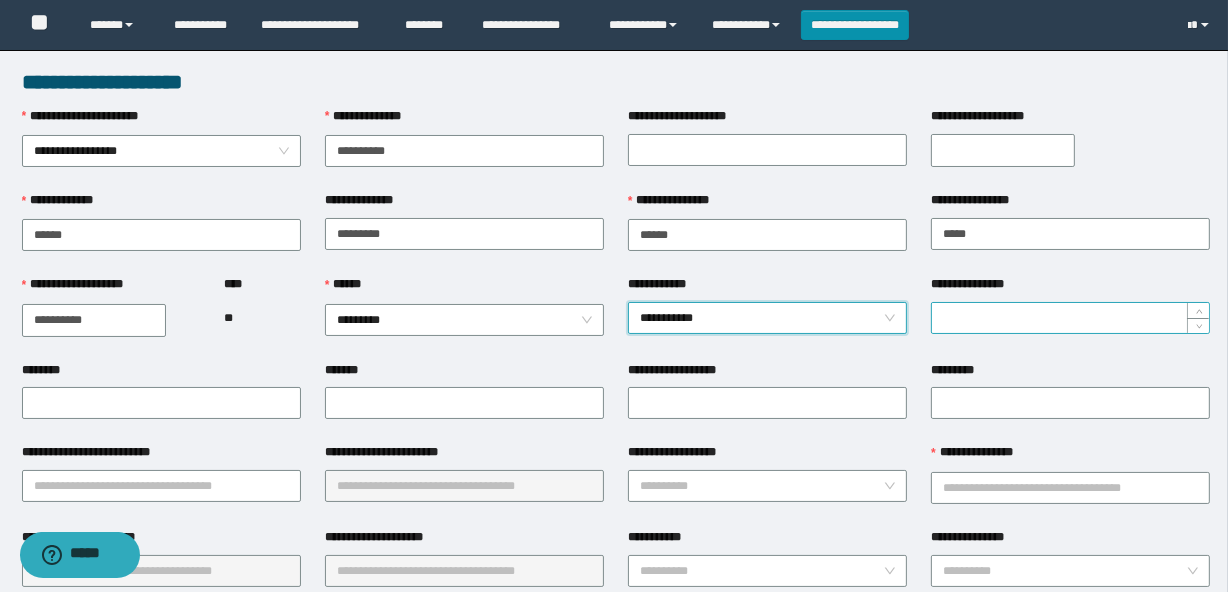click on "**********" at bounding box center [1070, 318] 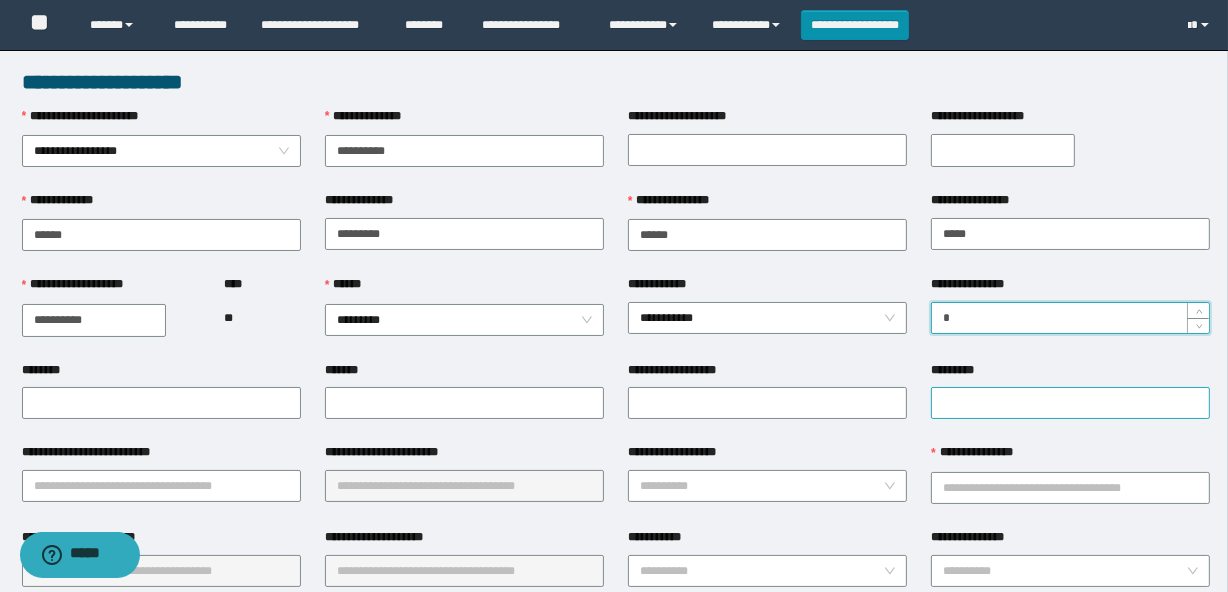type on "*" 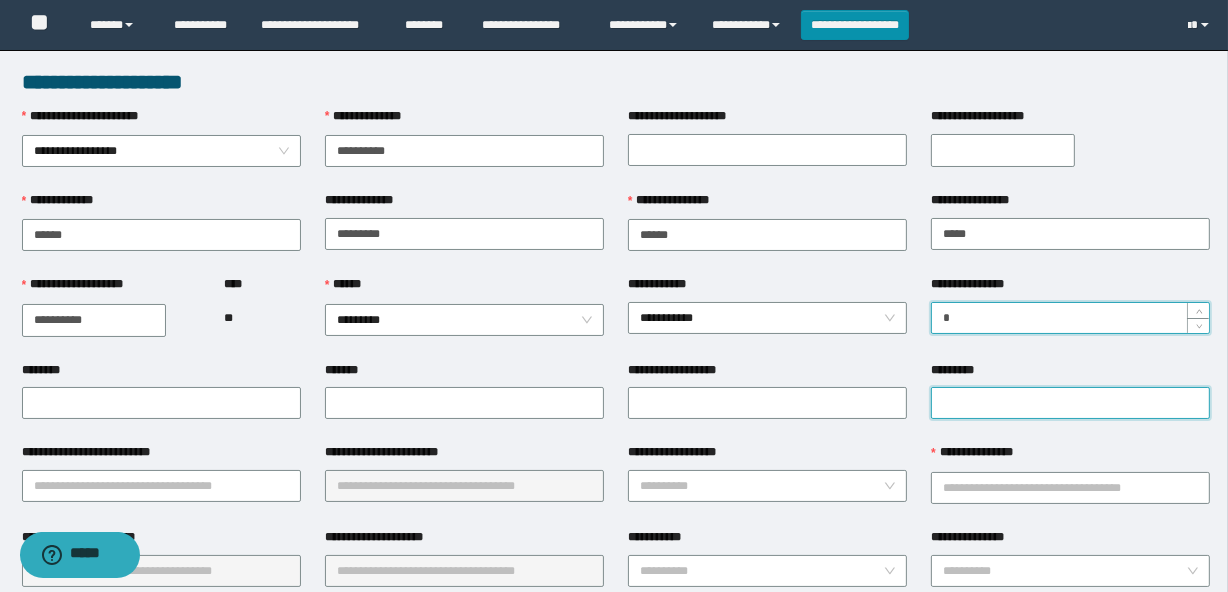 click on "*********" at bounding box center (1070, 403) 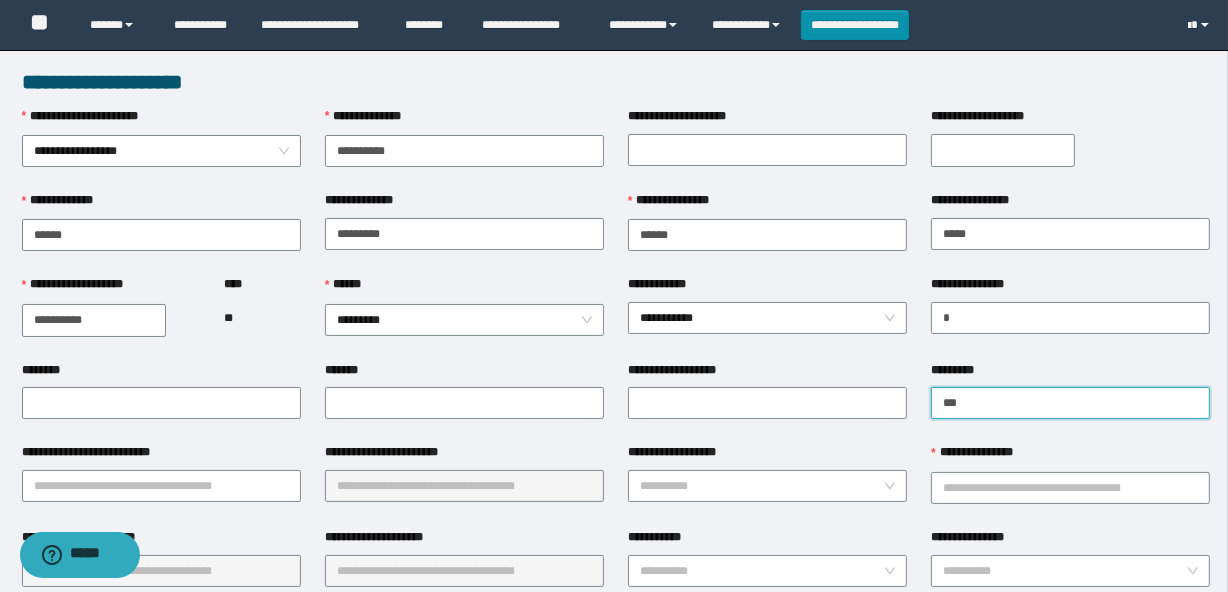 type on "*******" 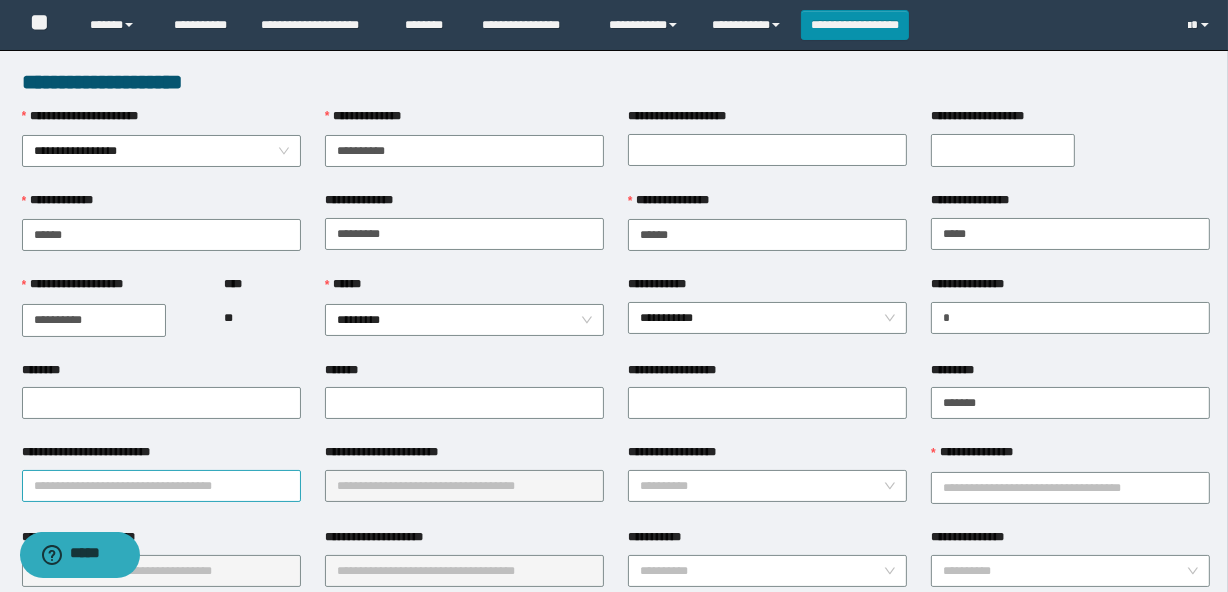 click on "**********" at bounding box center (161, 486) 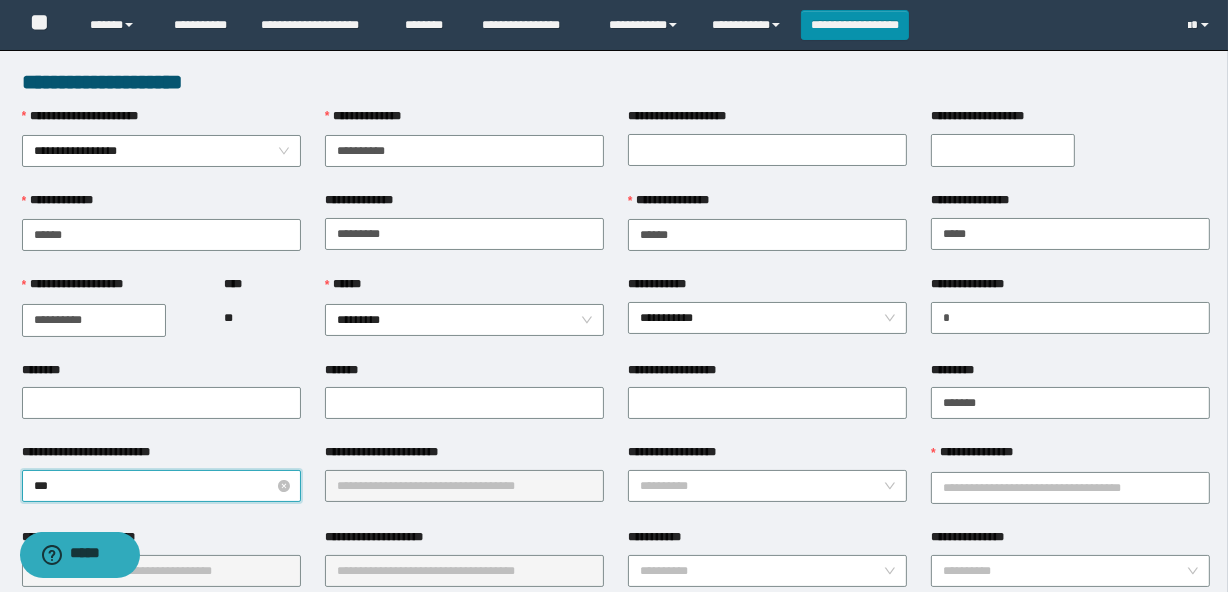 type on "****" 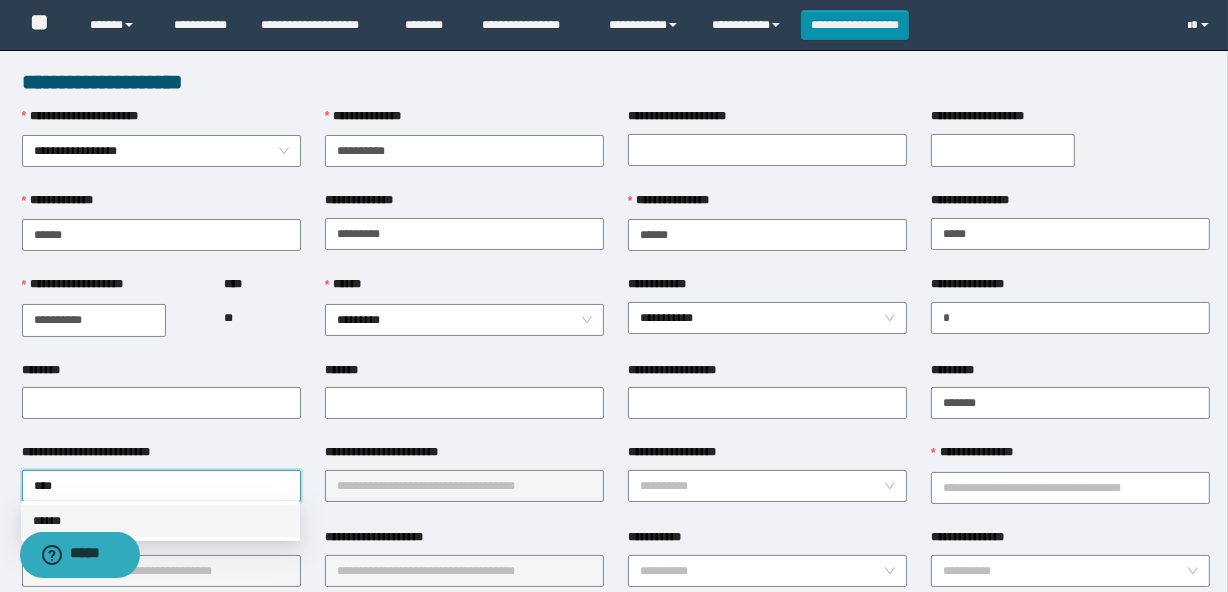 click on "******" at bounding box center [160, 521] 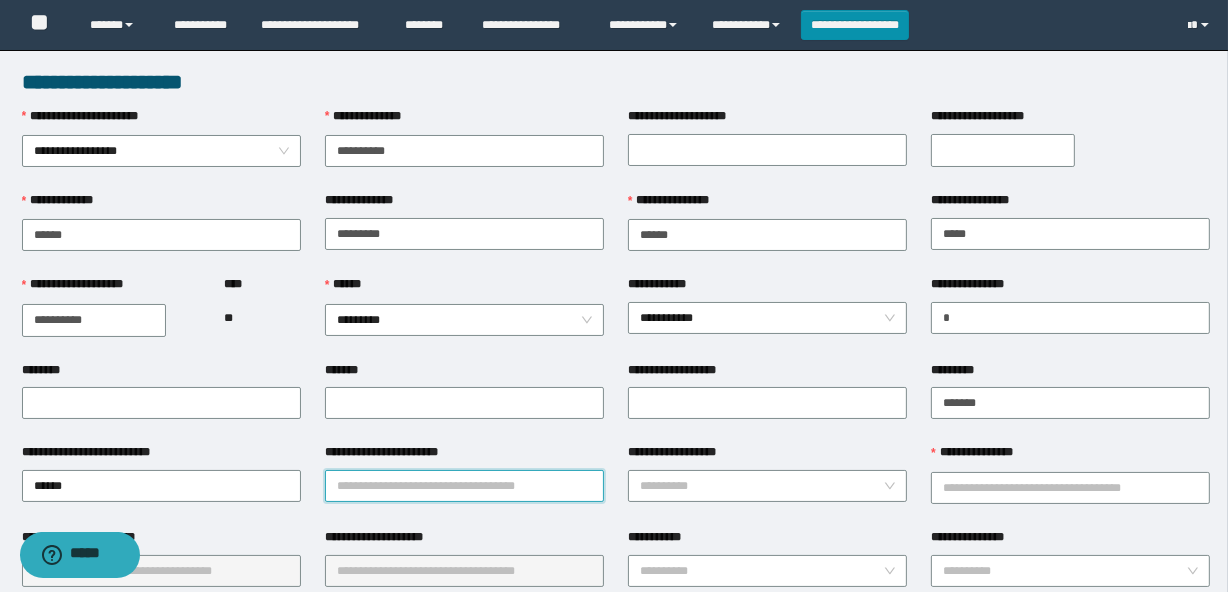 click on "**********" at bounding box center [464, 486] 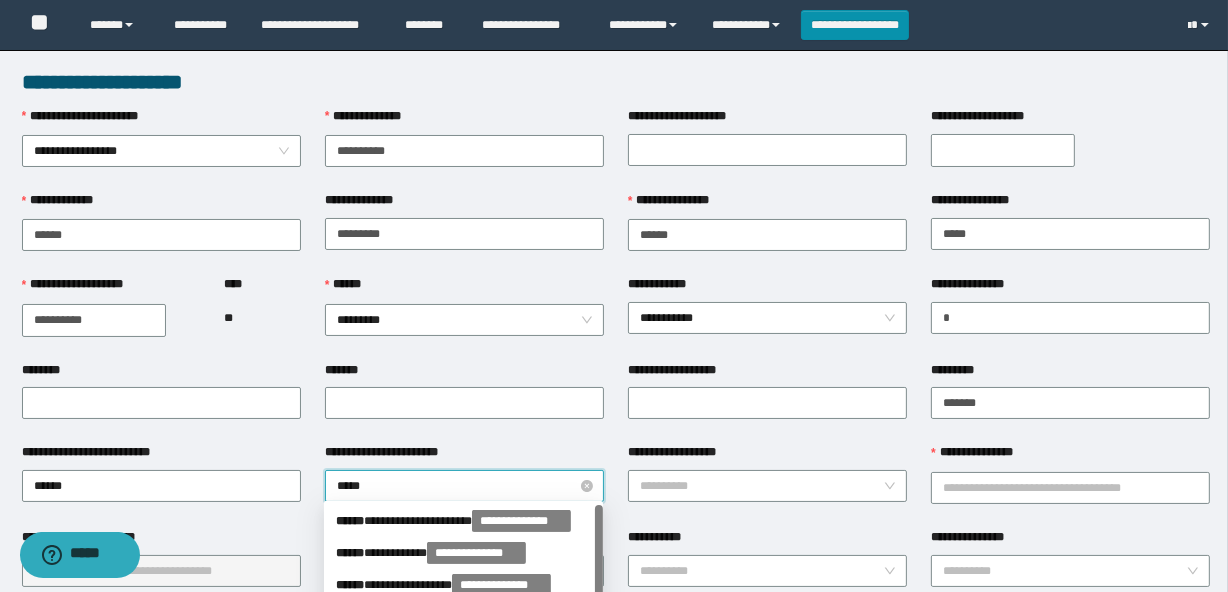 type on "******" 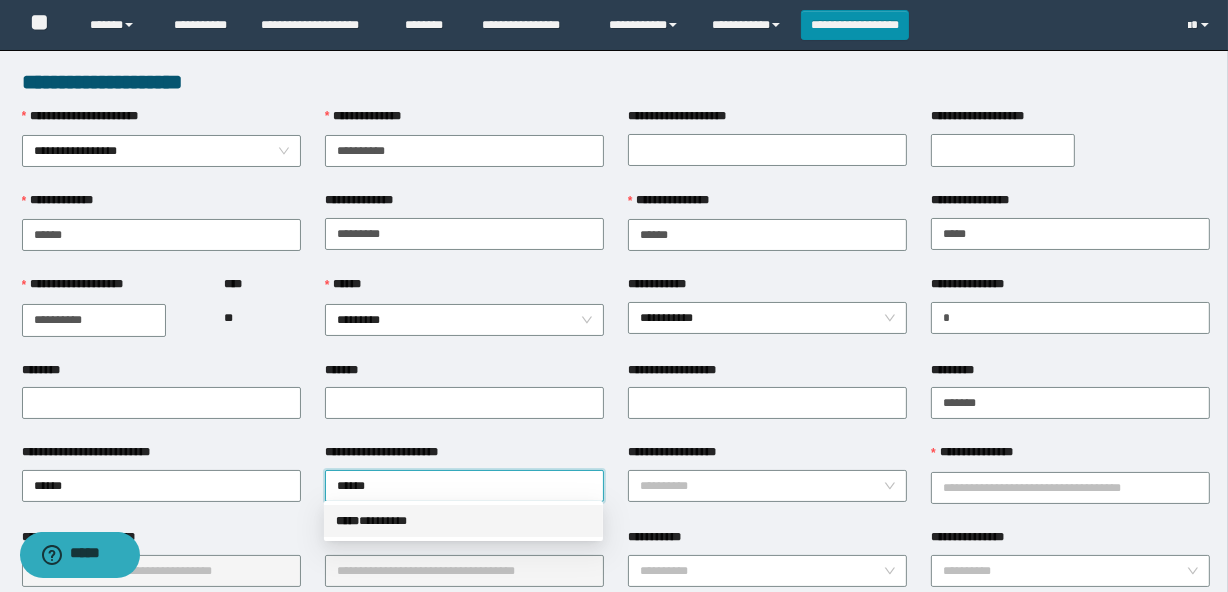 drag, startPoint x: 486, startPoint y: 512, endPoint x: 664, endPoint y: 511, distance: 178.0028 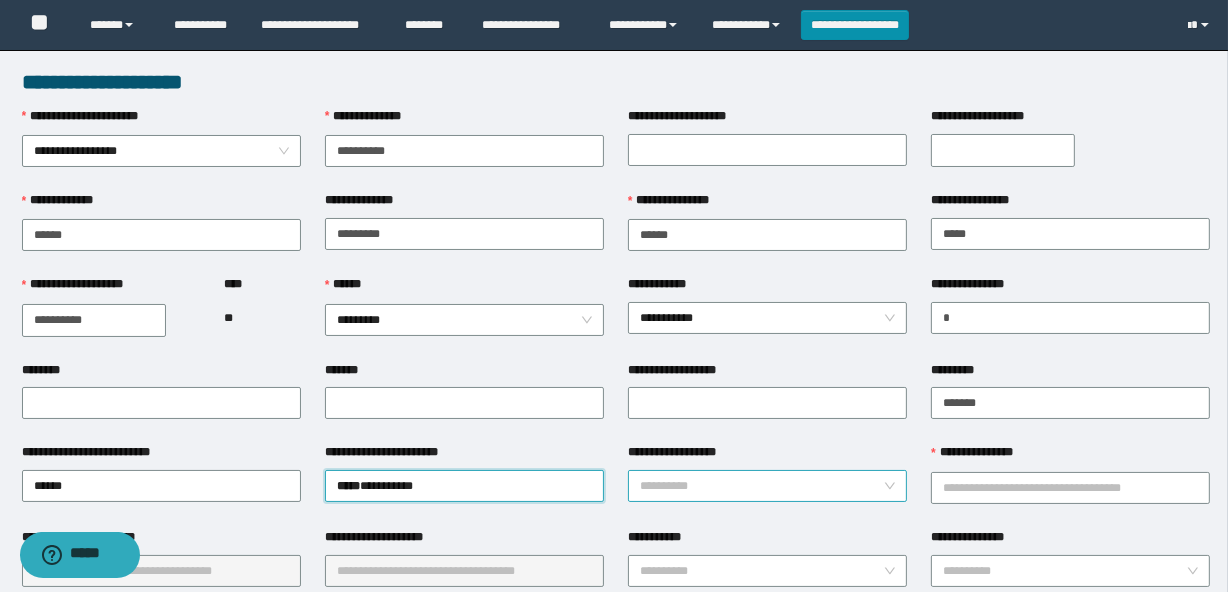 click on "**********" at bounding box center (761, 486) 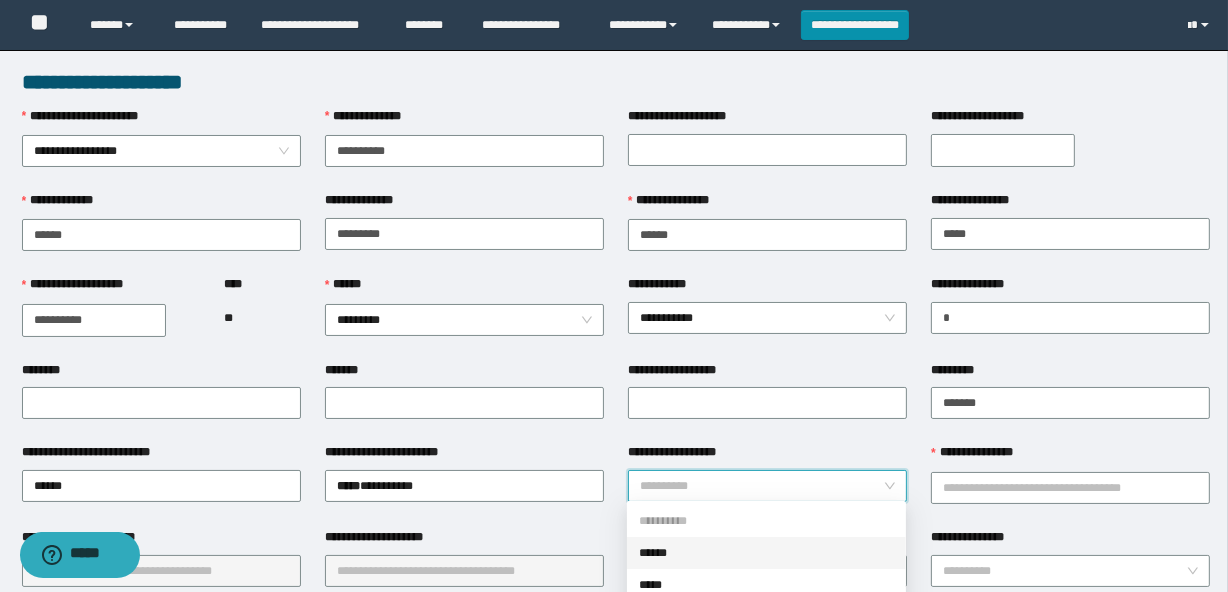 click on "******" at bounding box center (766, 553) 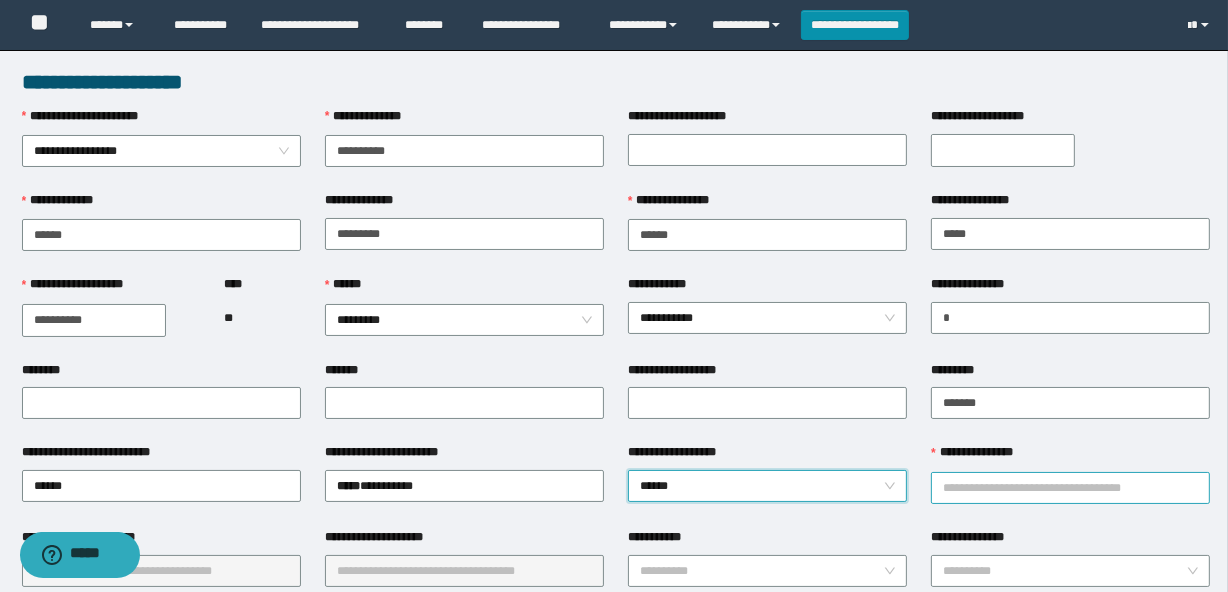 click on "**********" at bounding box center [1070, 488] 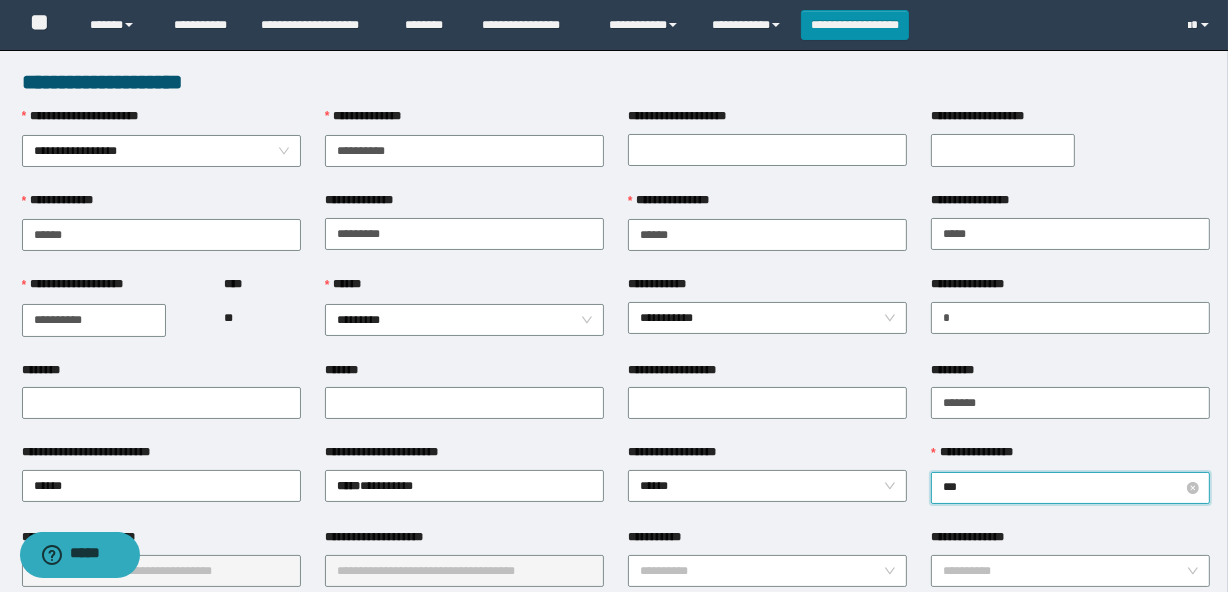 type on "****" 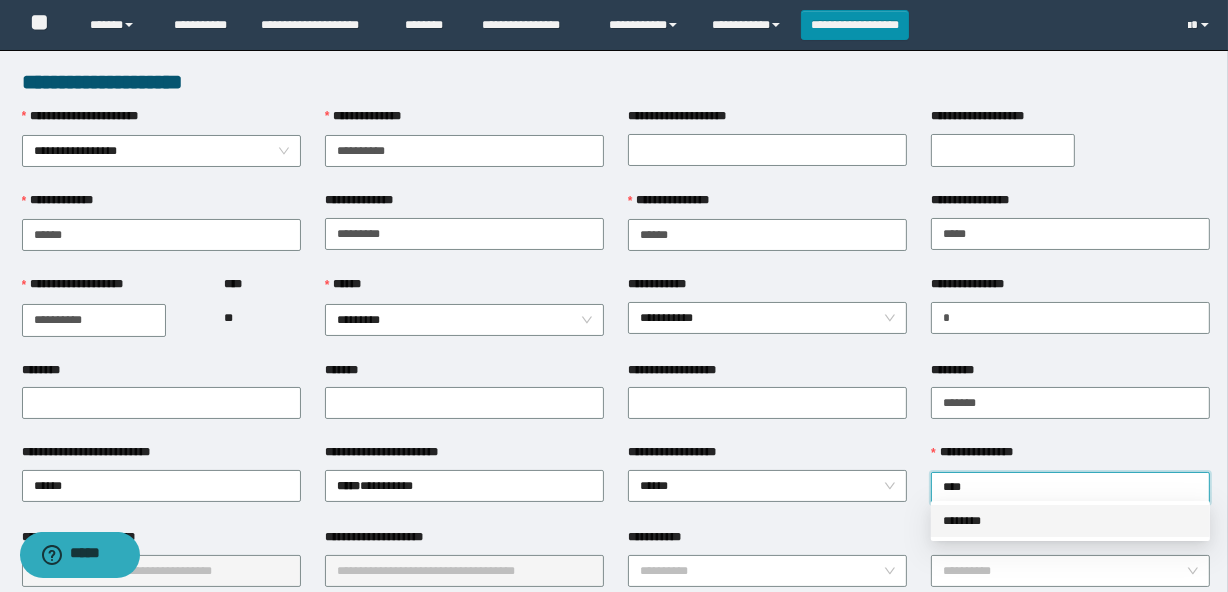 click on "********" at bounding box center [1070, 521] 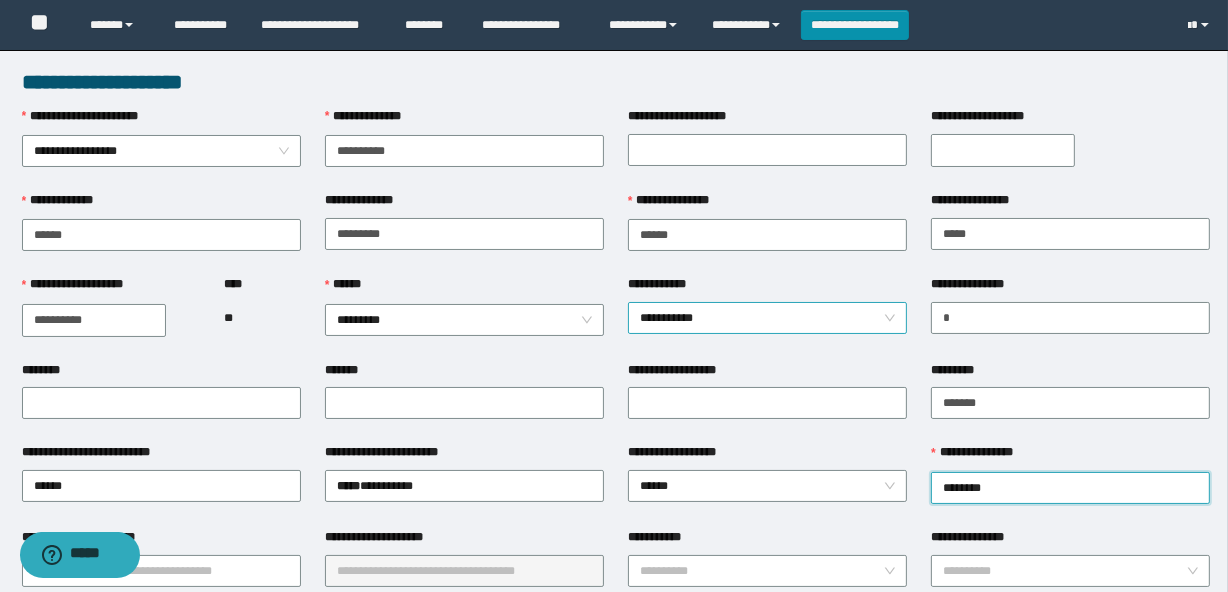 click on "**********" at bounding box center [767, 318] 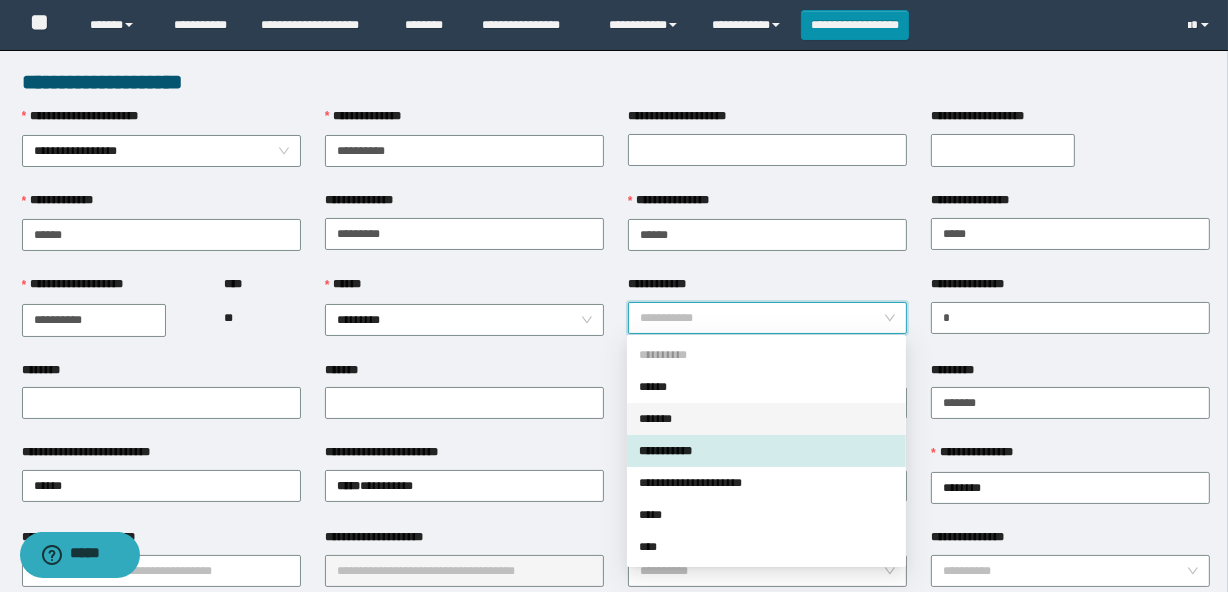 click on "*******" at bounding box center (766, 419) 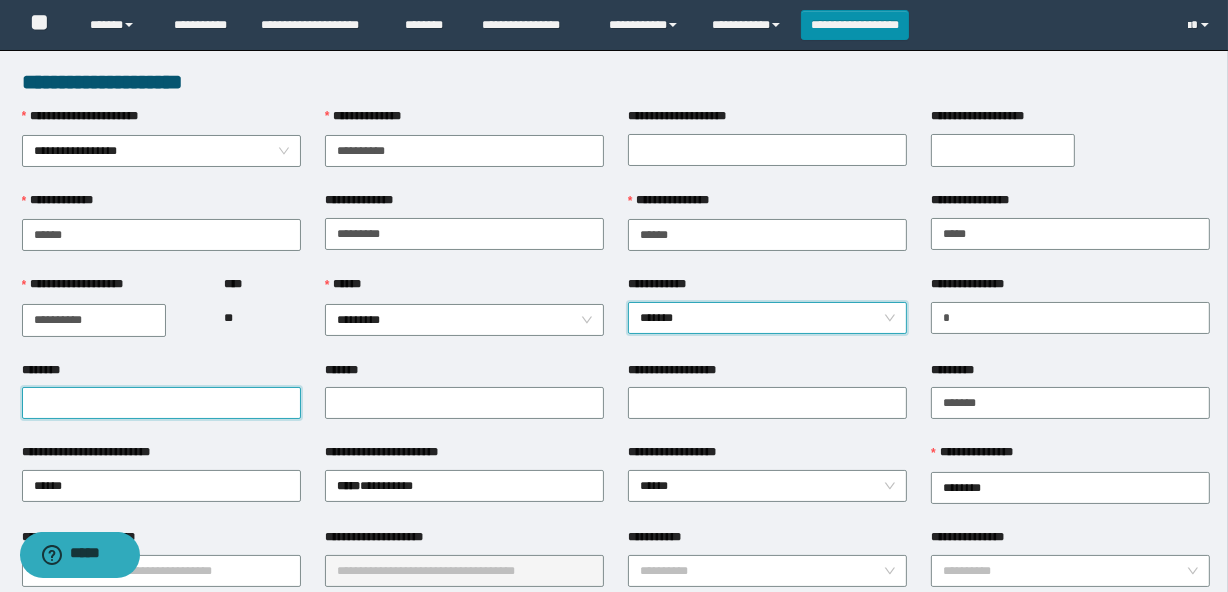 click on "********" at bounding box center [161, 403] 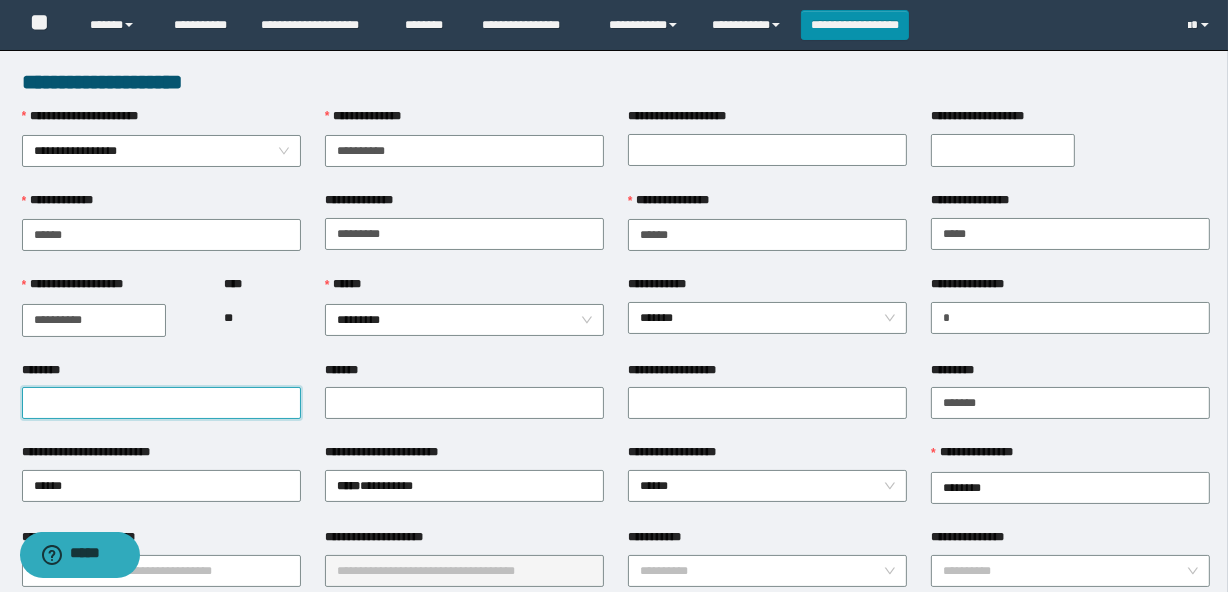 paste on "**********" 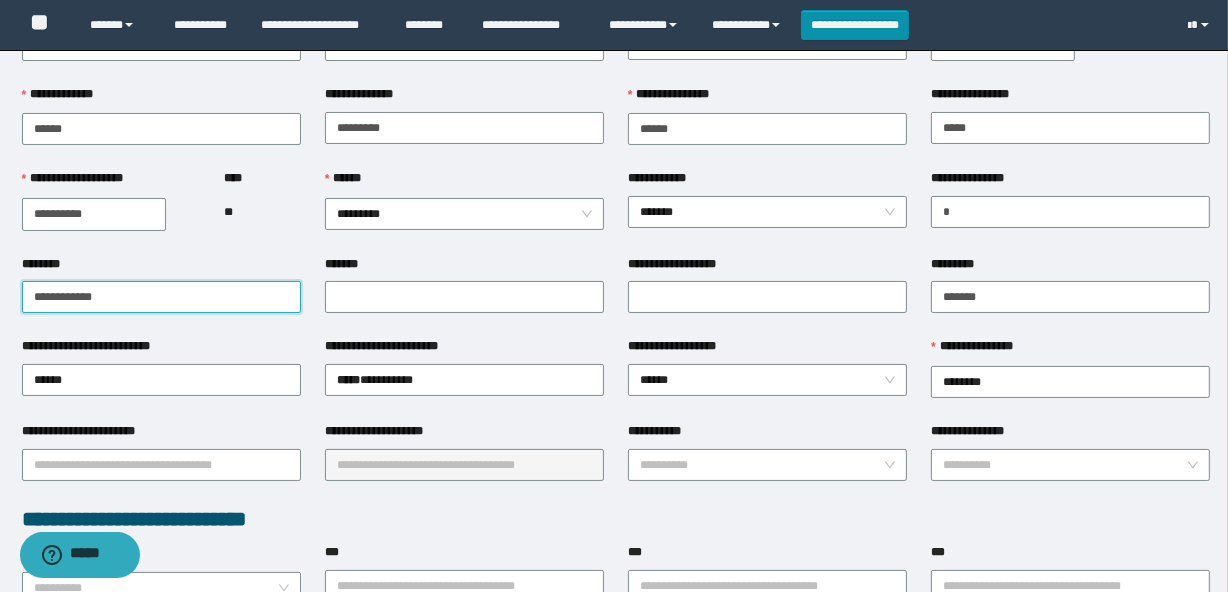 scroll, scrollTop: 181, scrollLeft: 0, axis: vertical 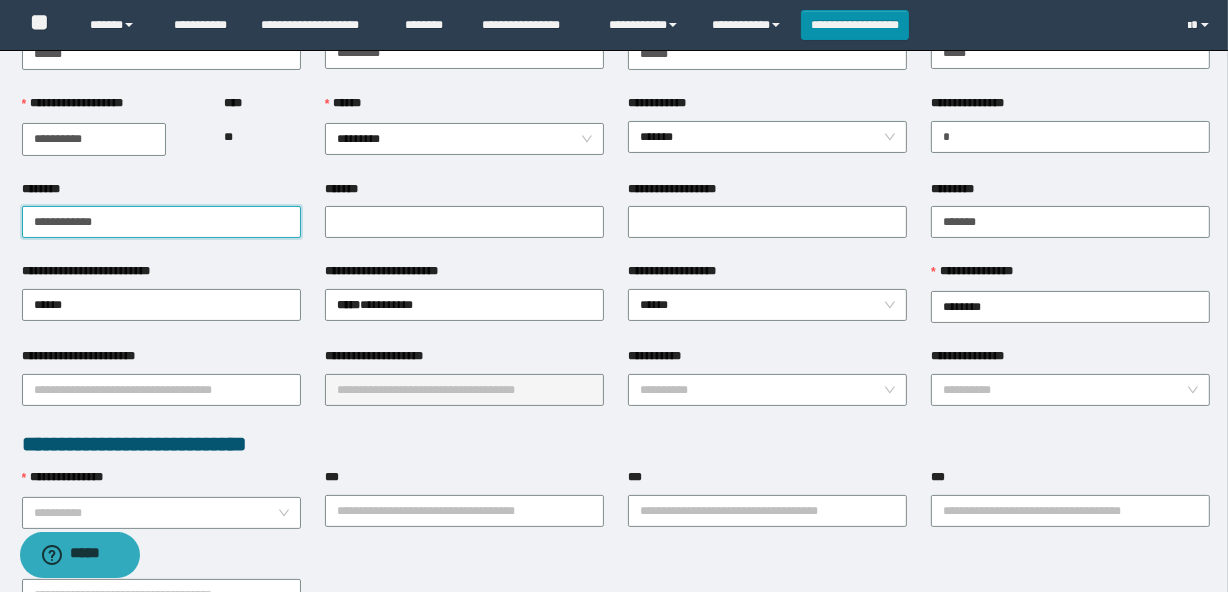click on "**********" at bounding box center (161, 222) 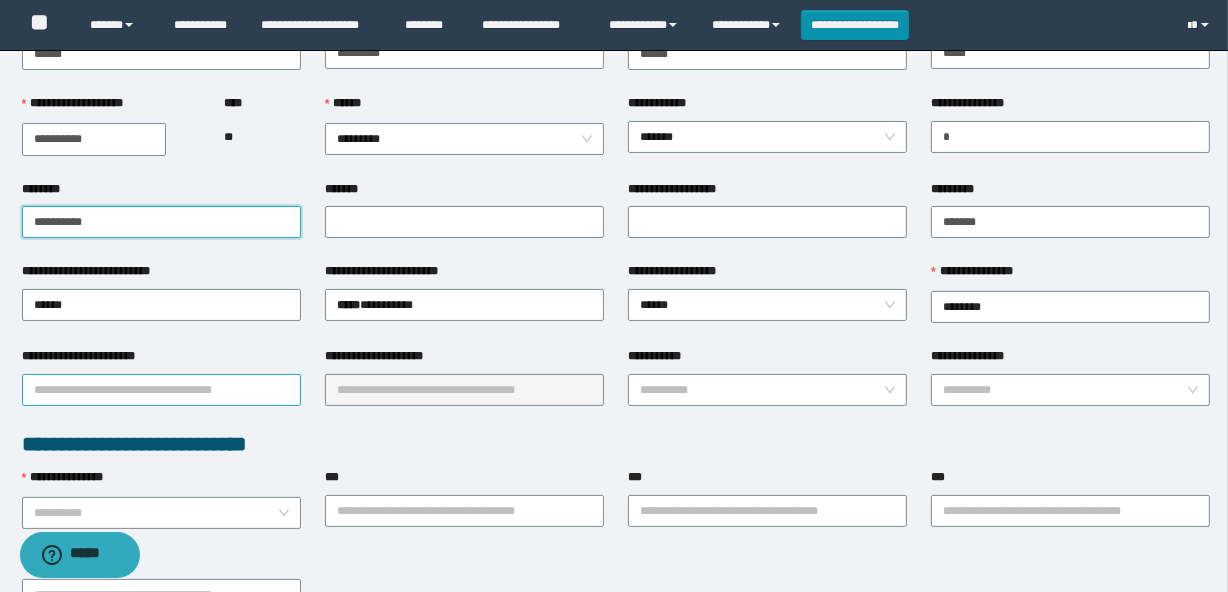 type on "**********" 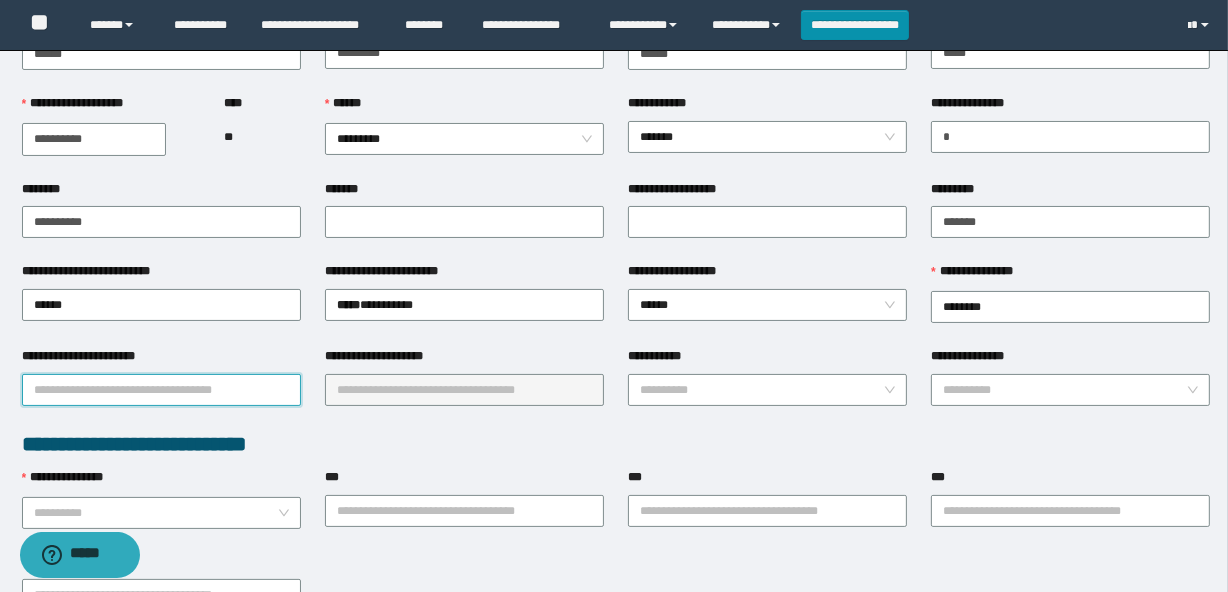 click on "**********" at bounding box center (161, 390) 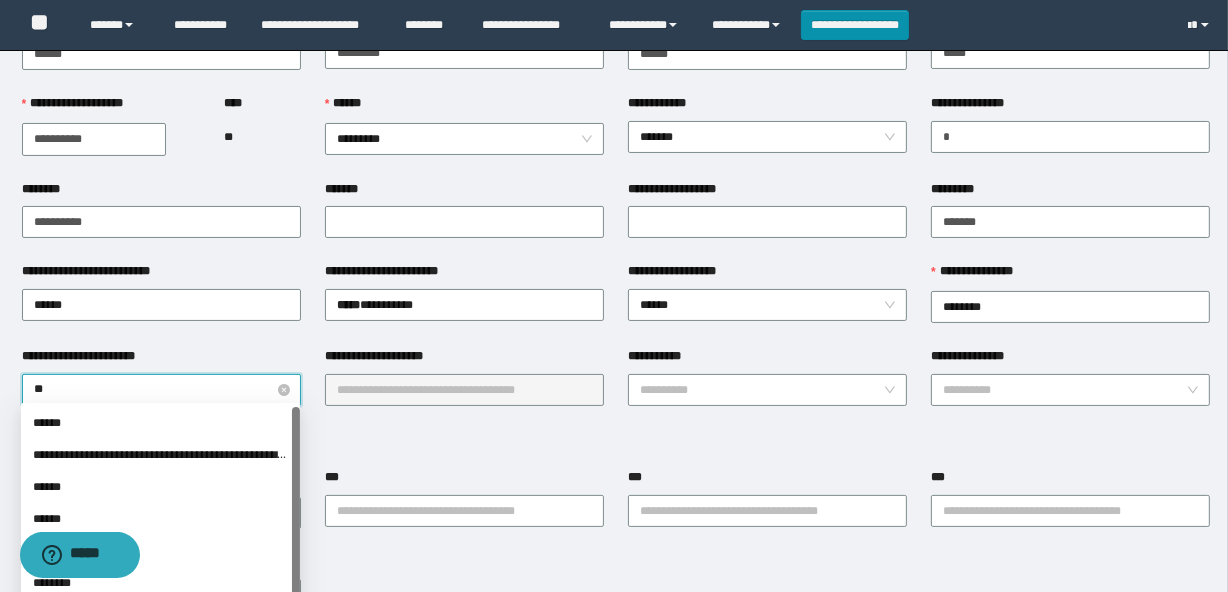 type on "***" 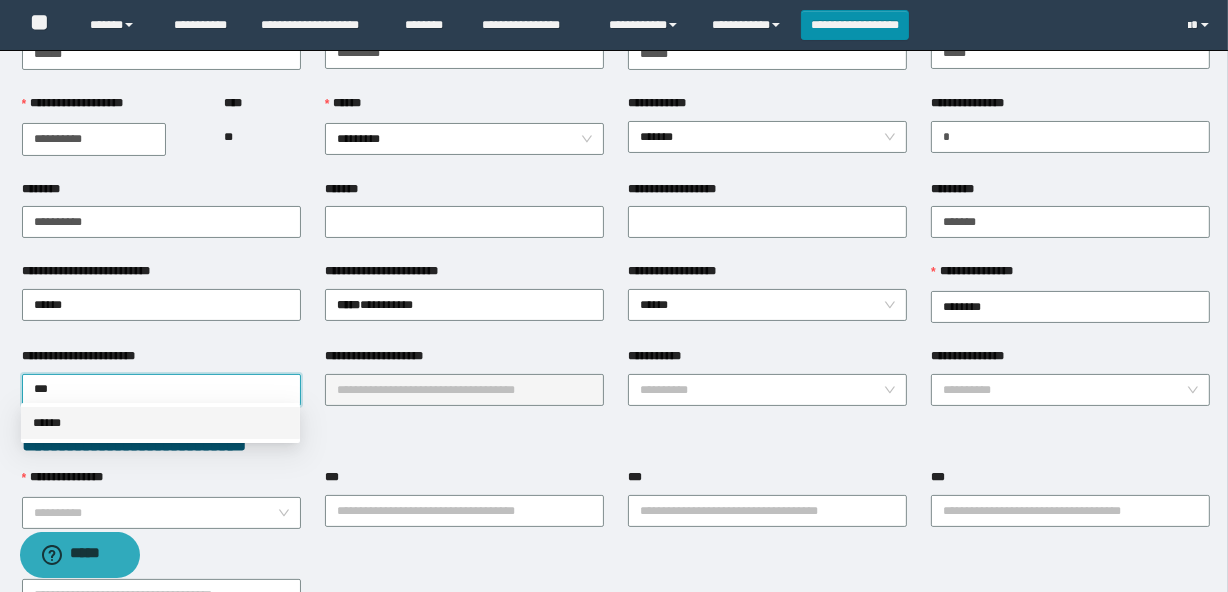 click on "******" at bounding box center [160, 423] 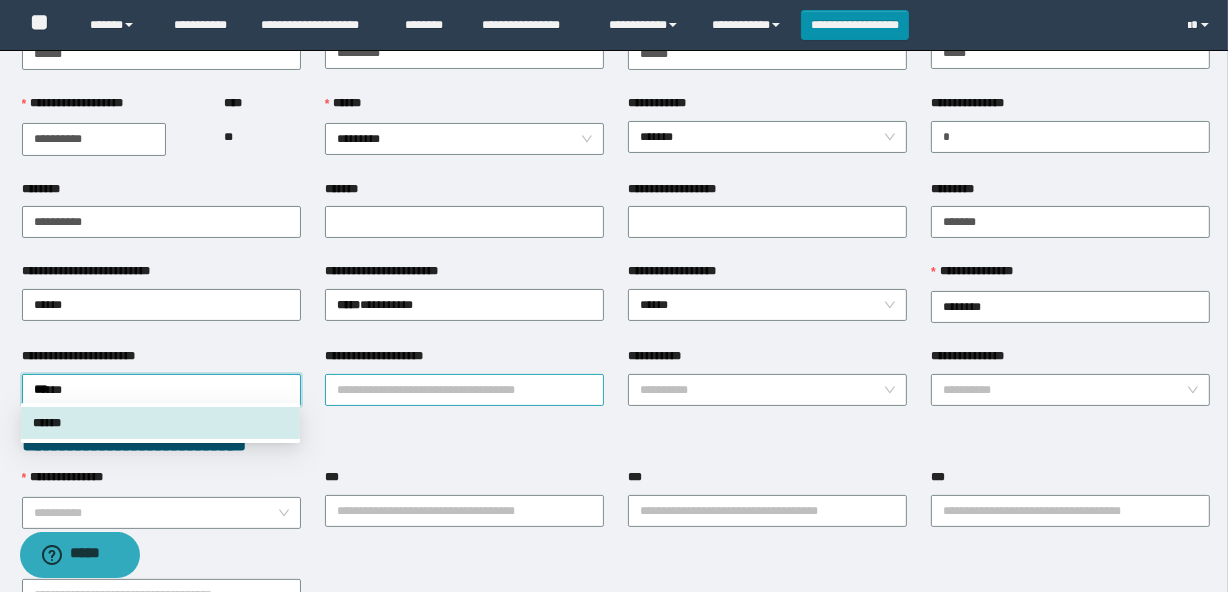 type 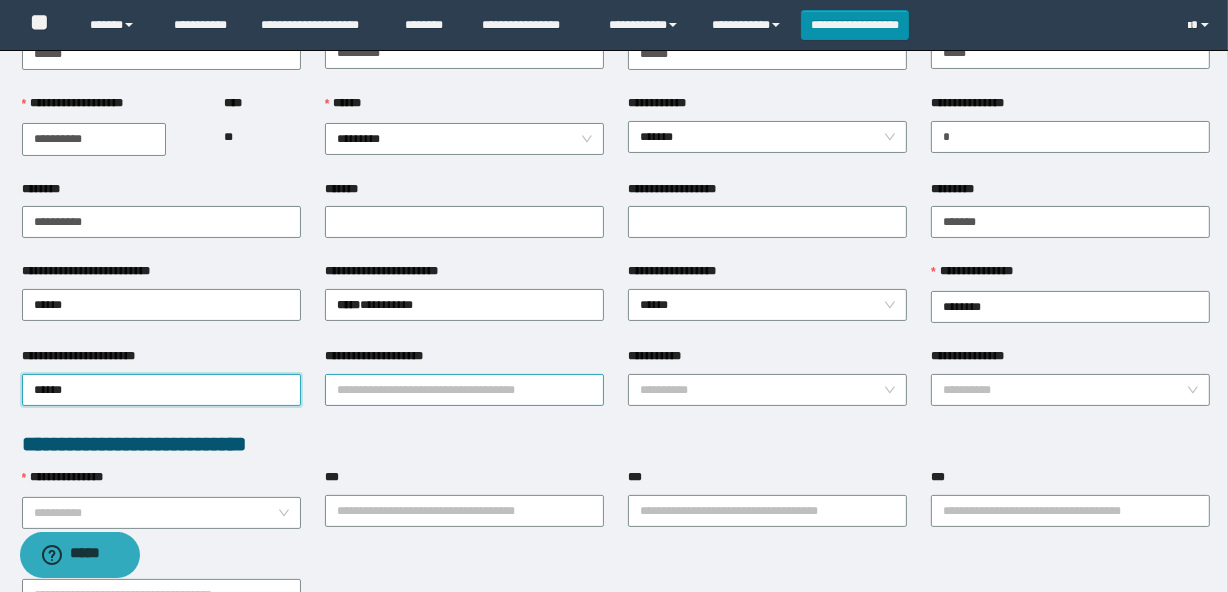 click on "**********" at bounding box center [464, 390] 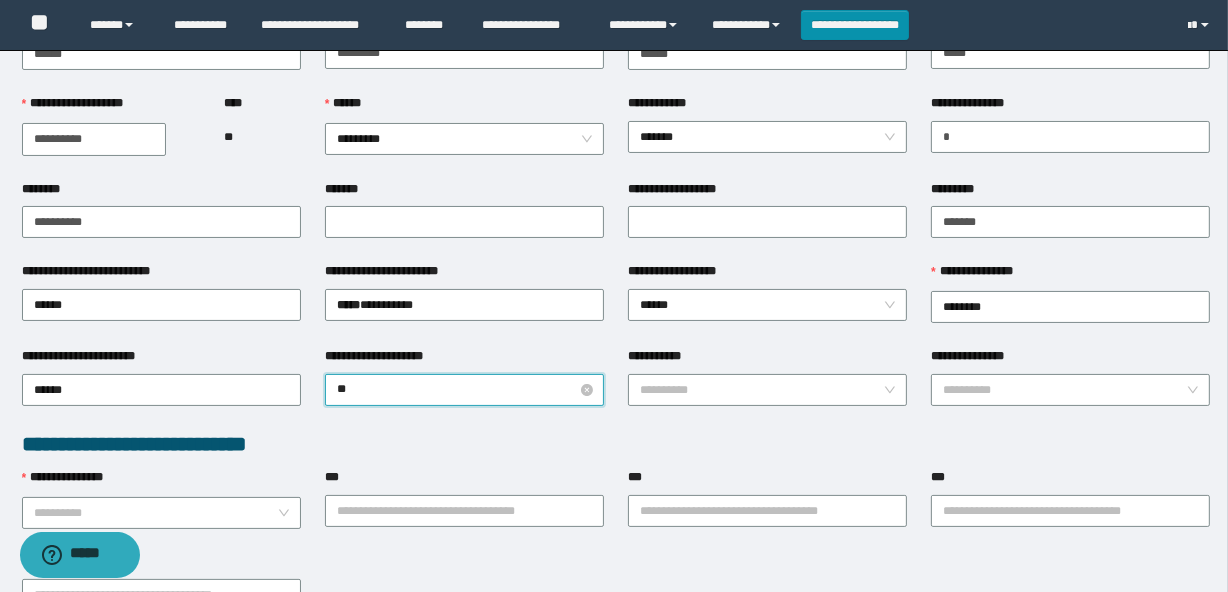 type on "***" 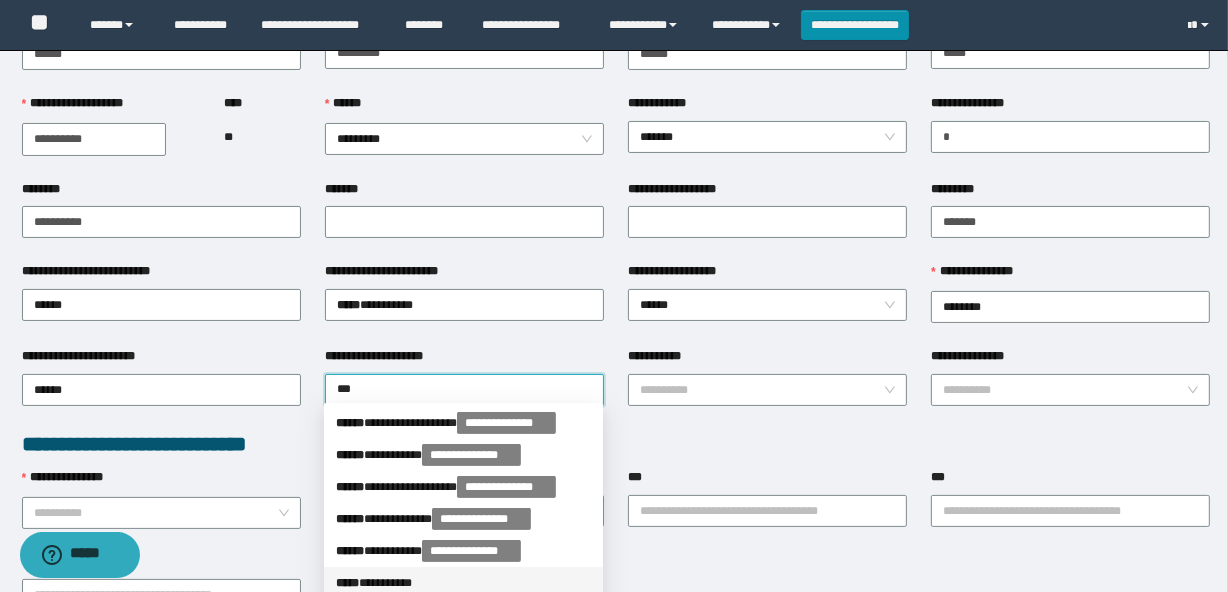 click on "***** * ********" at bounding box center [463, 583] 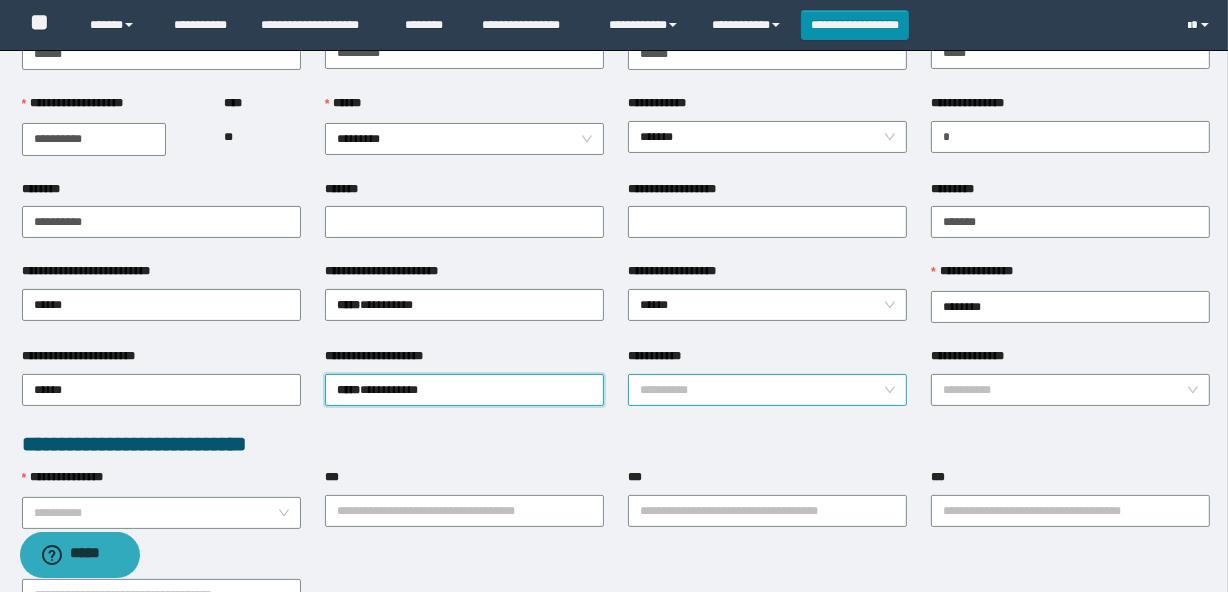 click on "**********" at bounding box center (761, 390) 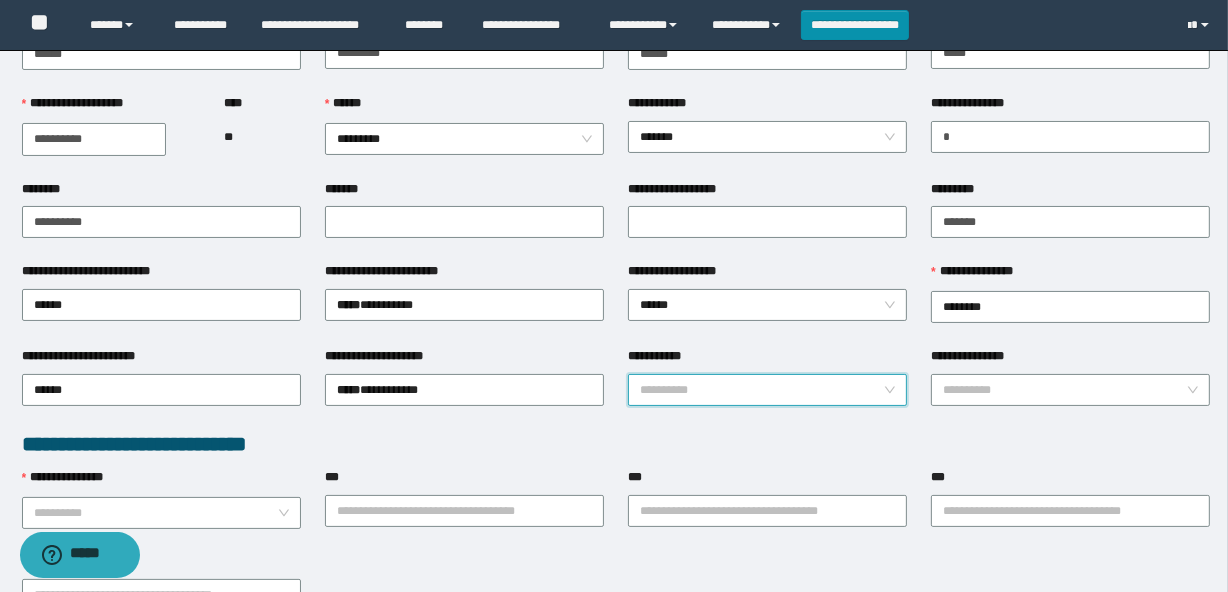 click on "**********" at bounding box center (761, 390) 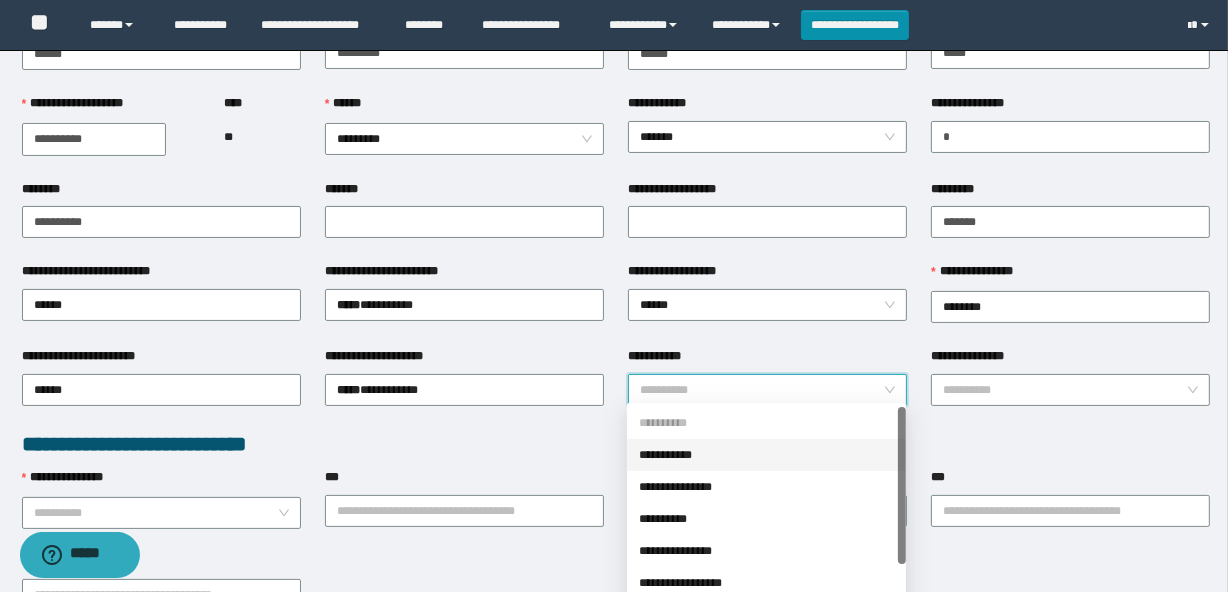 scroll, scrollTop: 272, scrollLeft: 0, axis: vertical 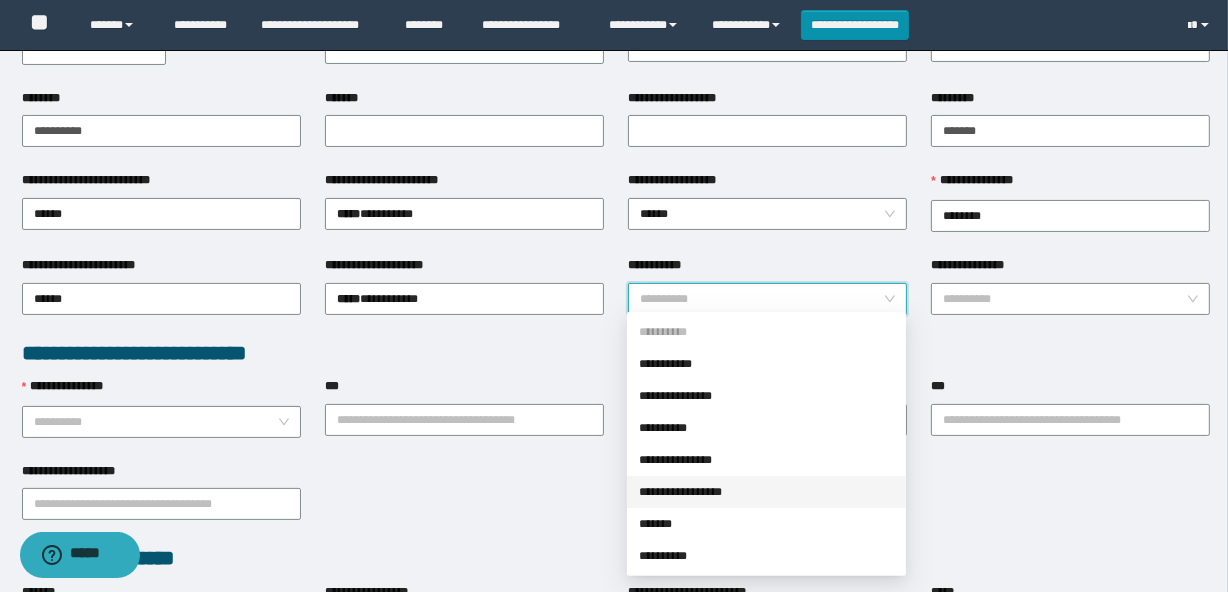 click on "**********" at bounding box center [766, 492] 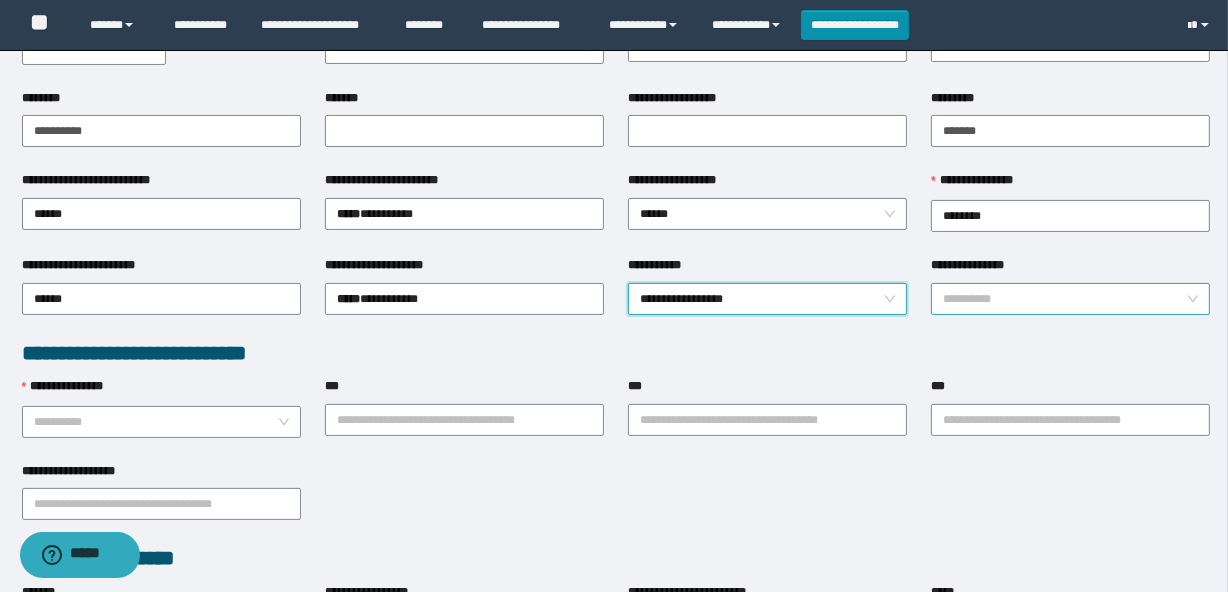 click on "**********" at bounding box center [1064, 299] 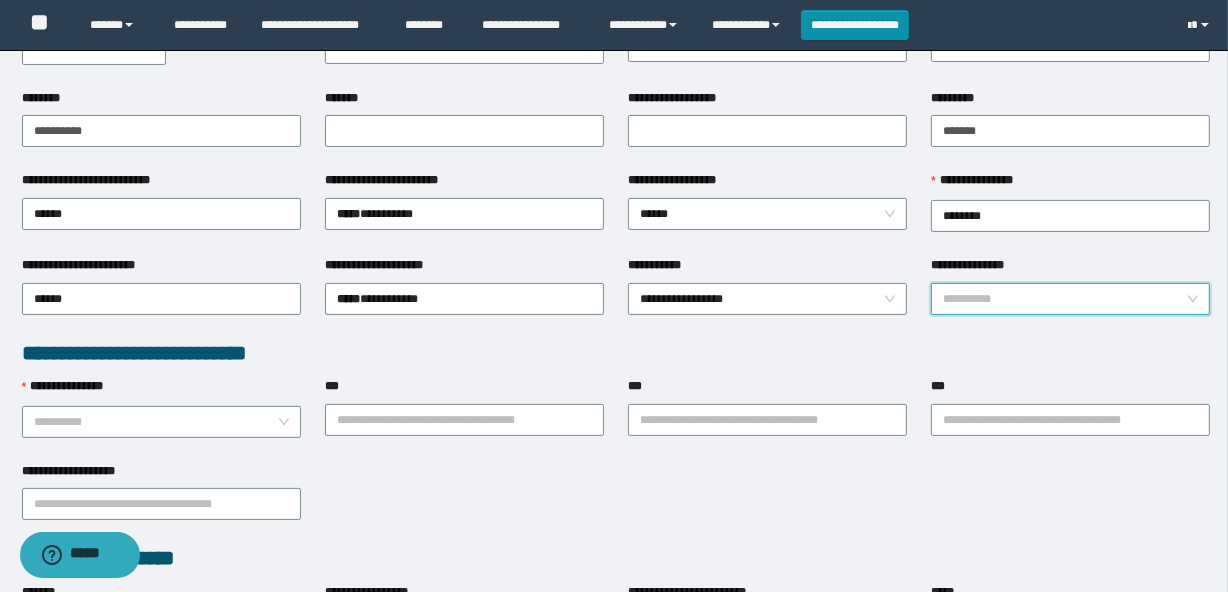 click on "**********" at bounding box center (1064, 299) 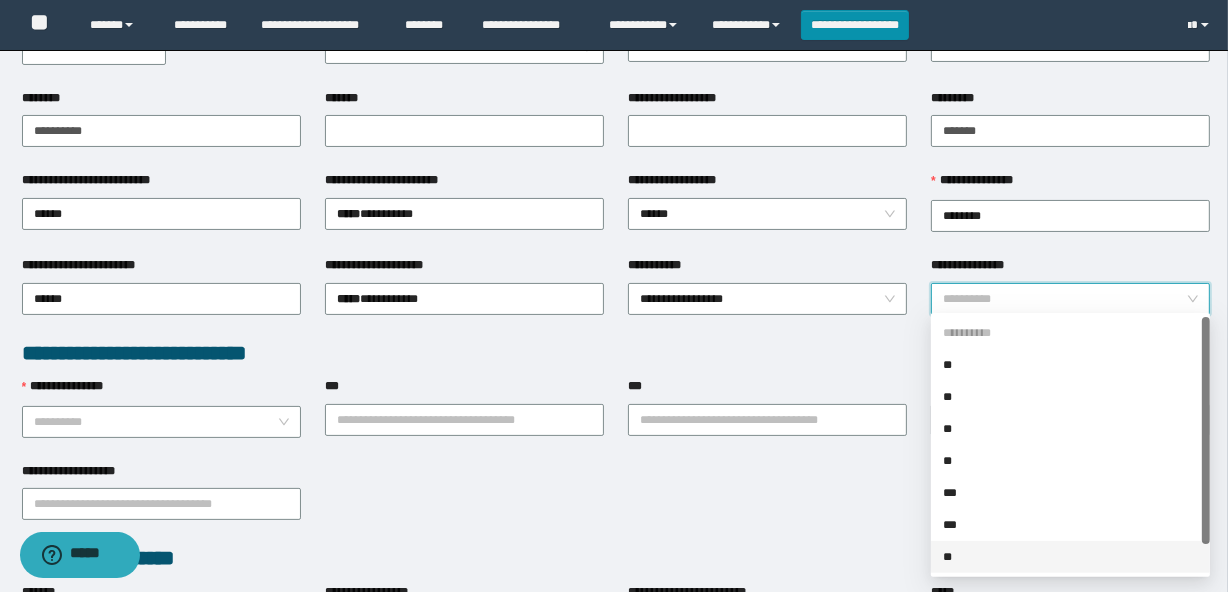 click on "**" at bounding box center (1070, 557) 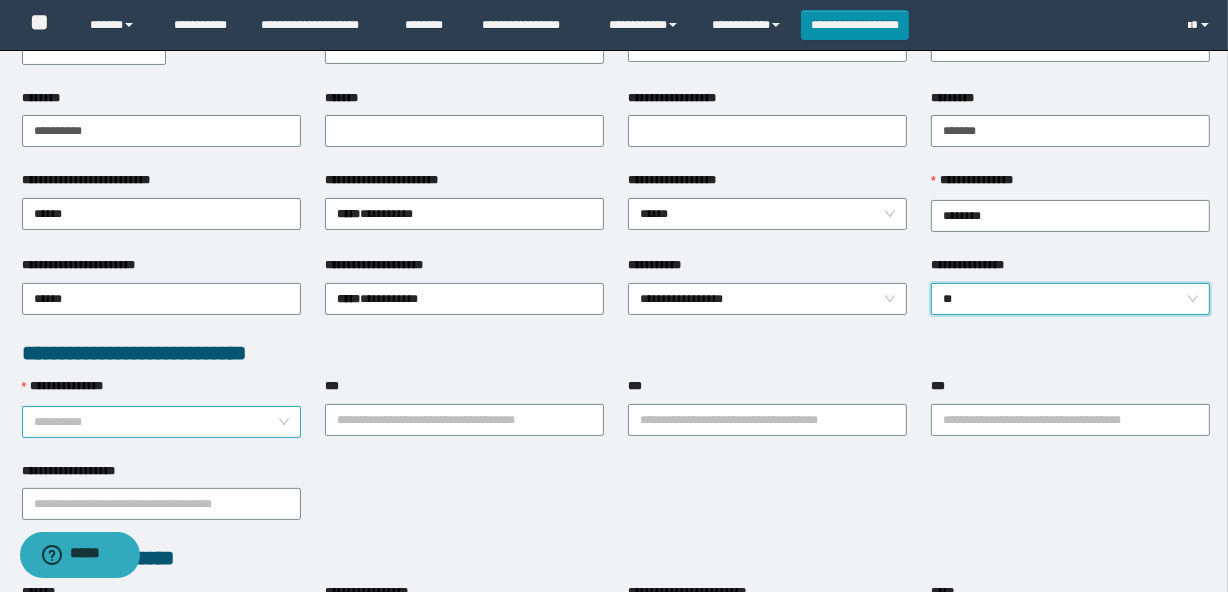 click on "**********" at bounding box center [155, 422] 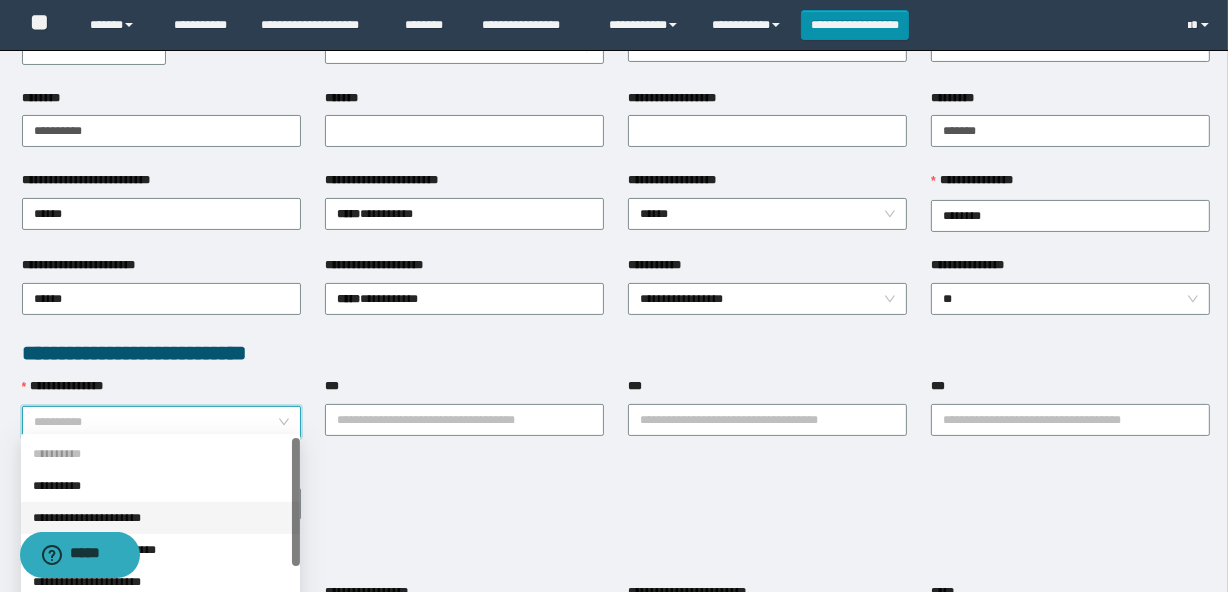 click on "**********" at bounding box center [160, 518] 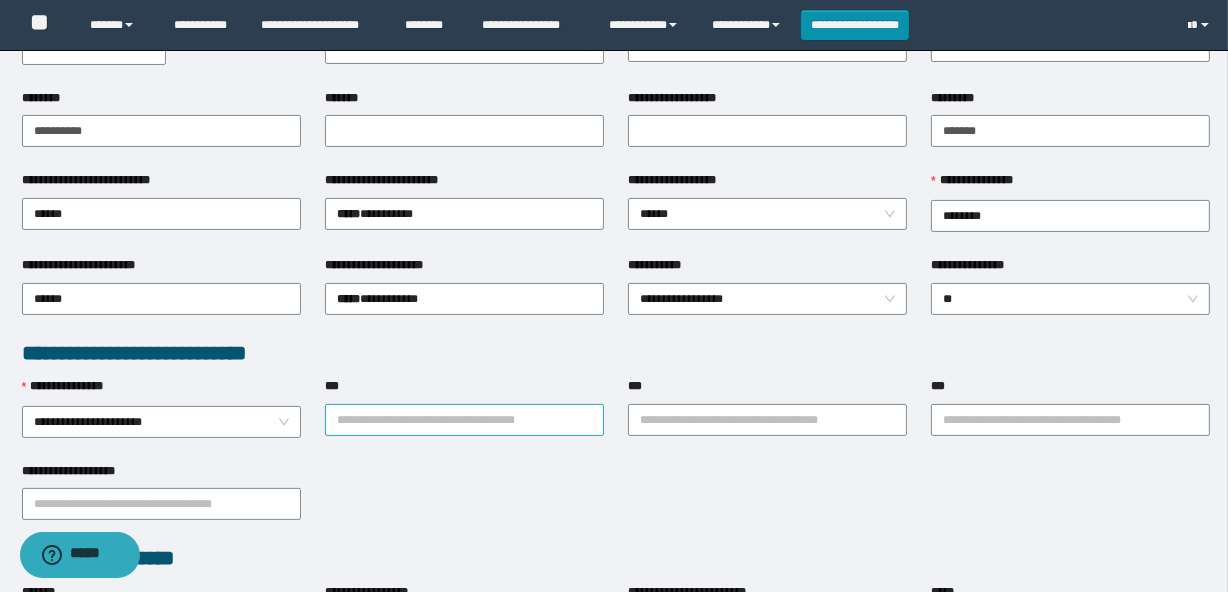 click on "***" at bounding box center (464, 420) 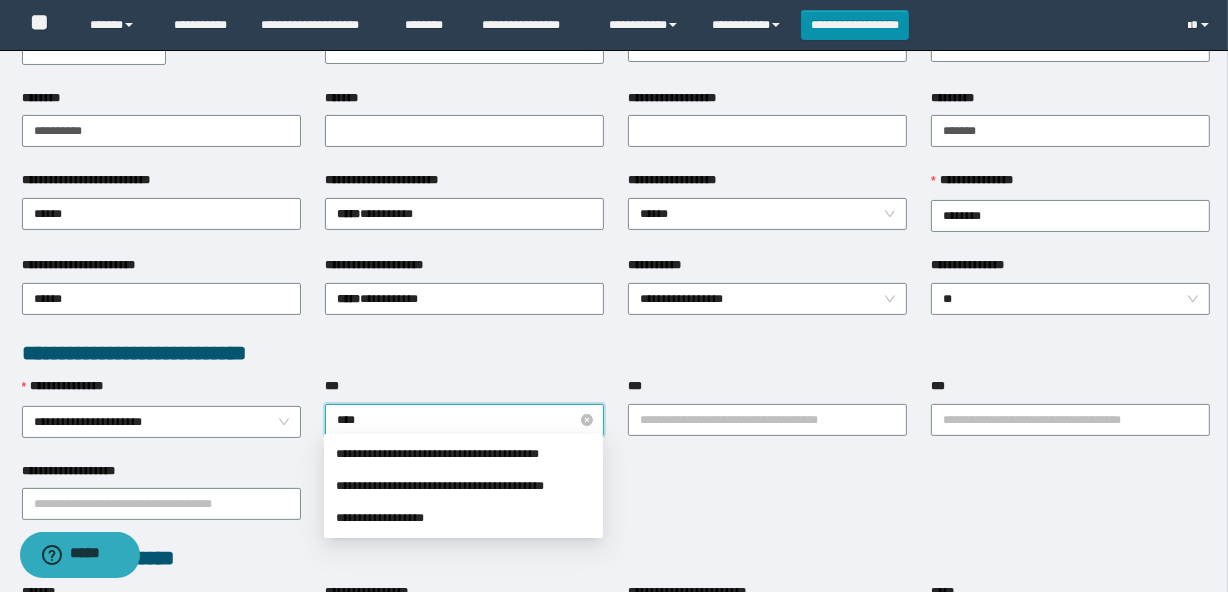 type on "*****" 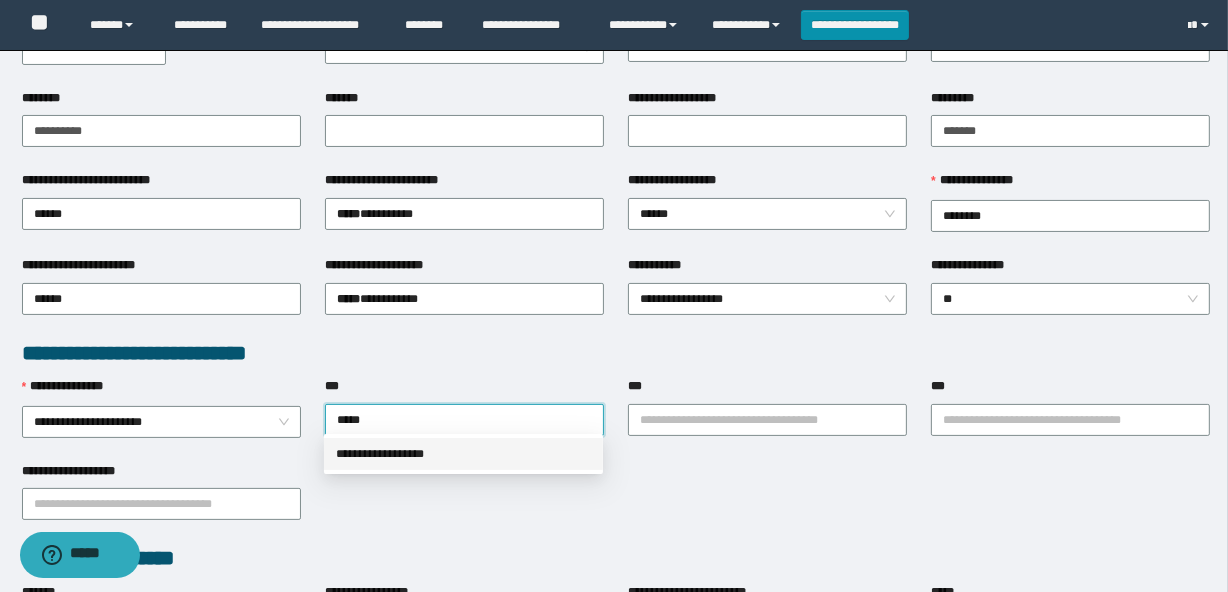 click on "**********" at bounding box center (463, 454) 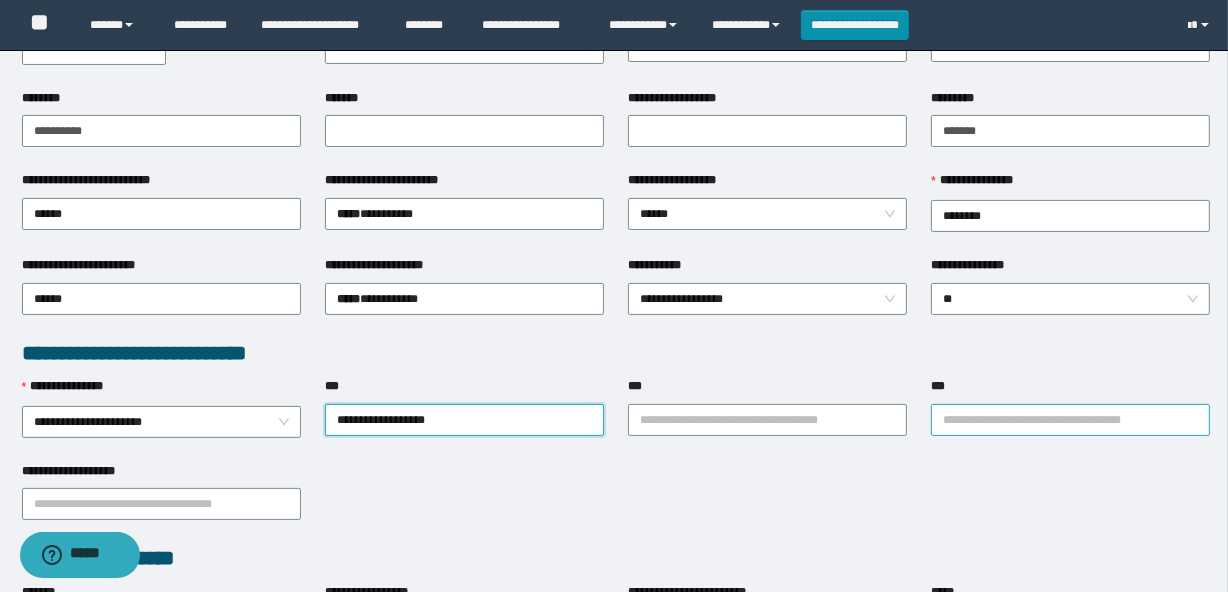 click on "***" at bounding box center (1070, 420) 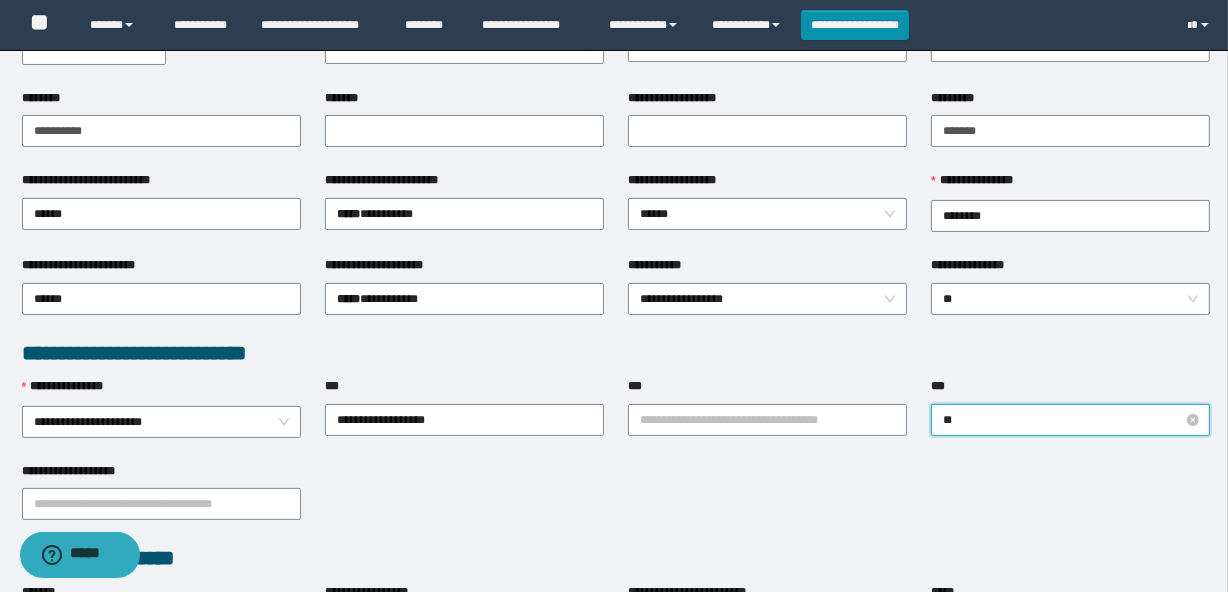 type on "***" 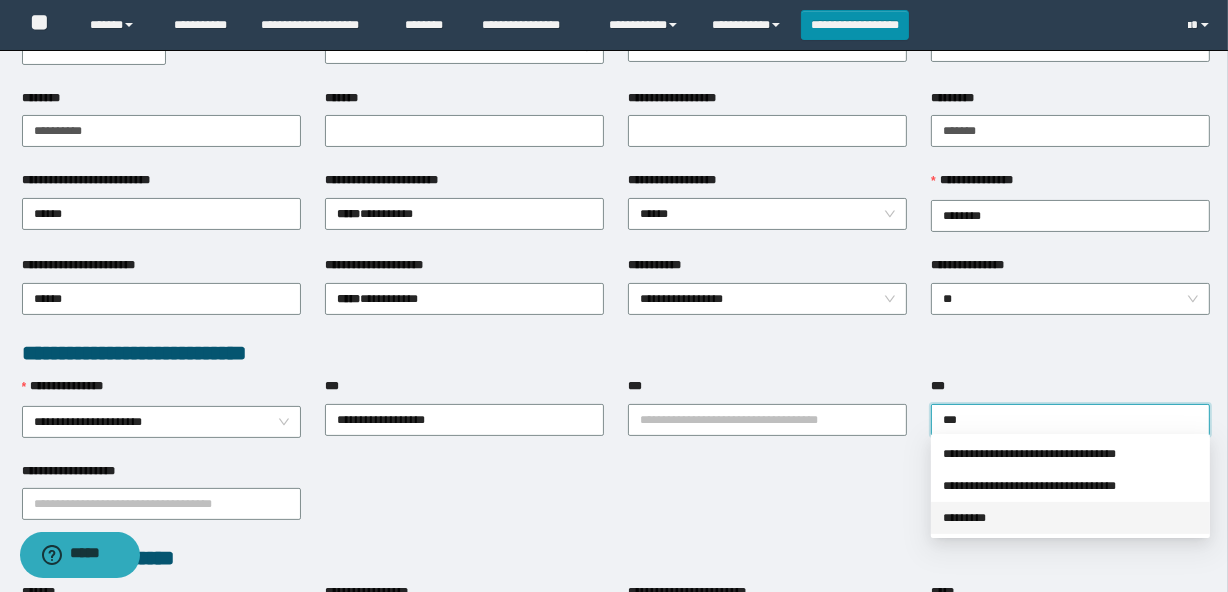 click on "*********" at bounding box center (1070, 518) 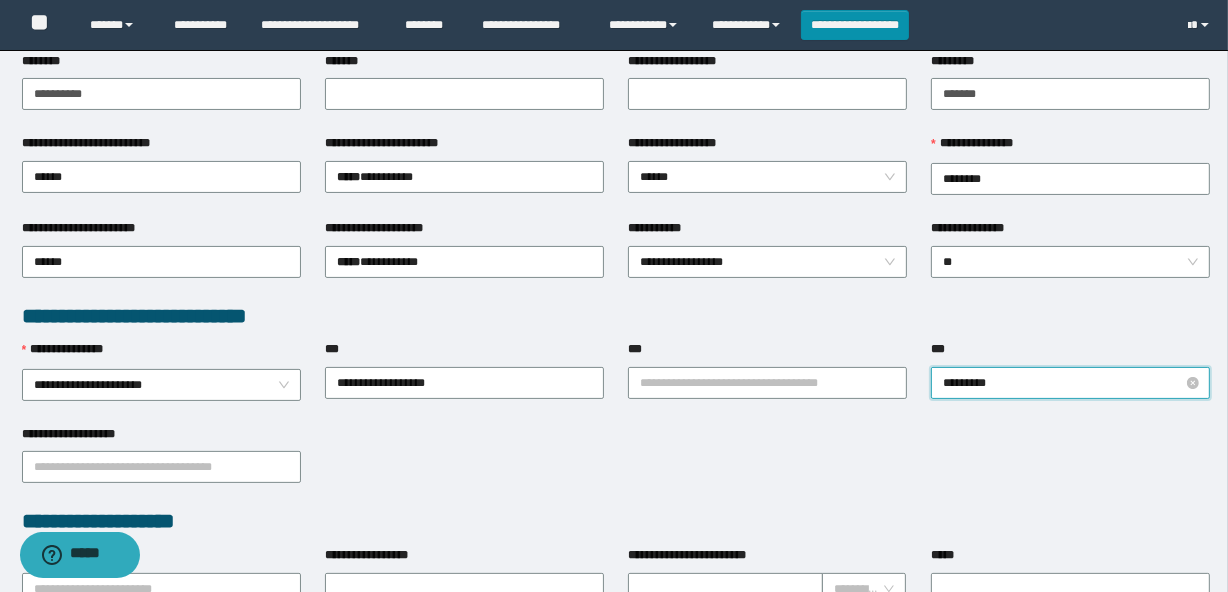 scroll, scrollTop: 454, scrollLeft: 0, axis: vertical 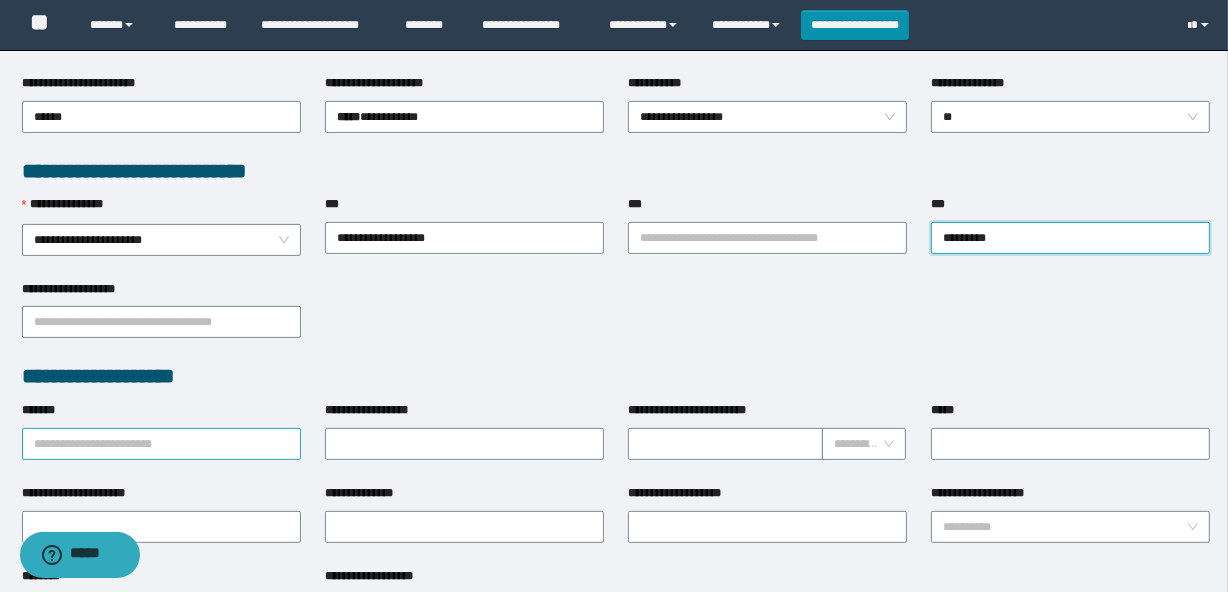 click on "*******" at bounding box center (161, 444) 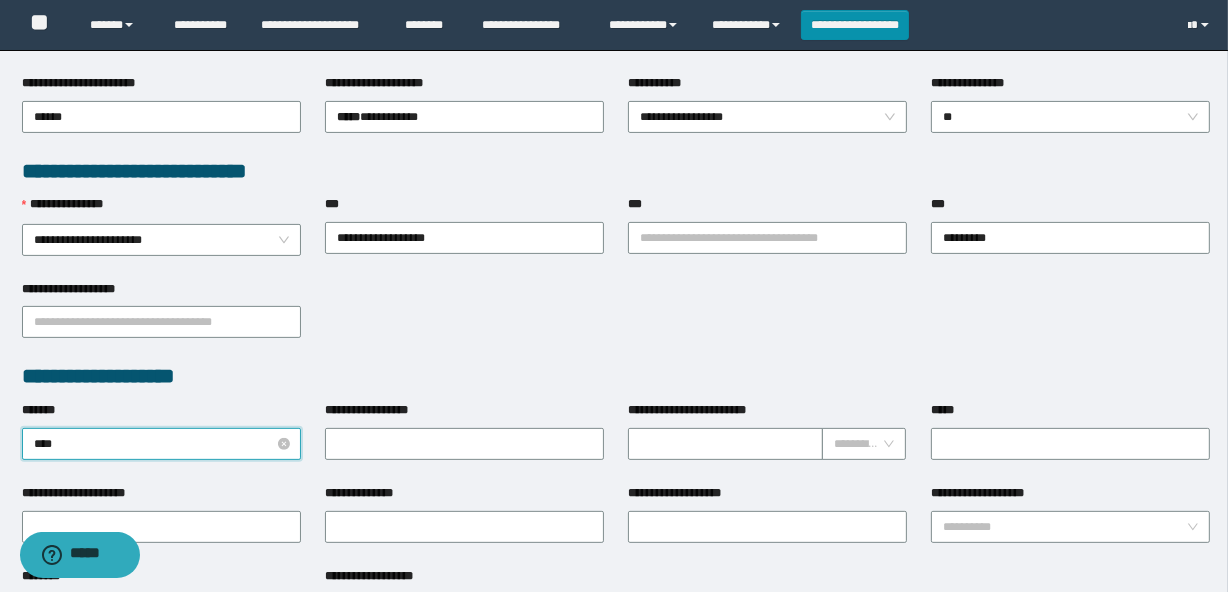 type on "*****" 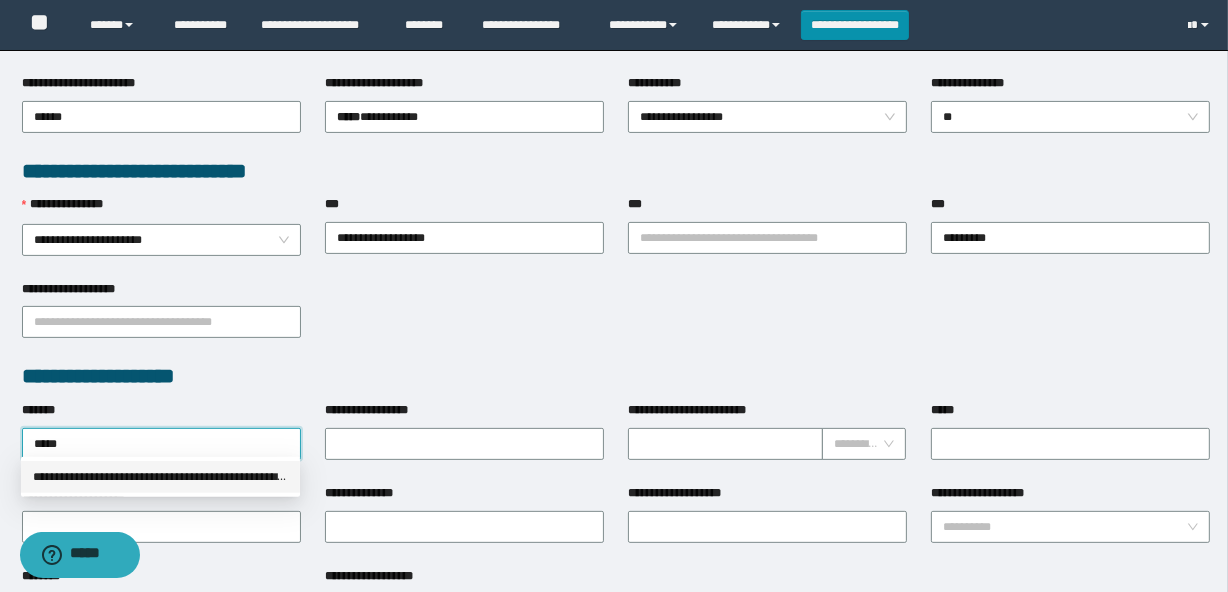 click on "**********" at bounding box center [160, 477] 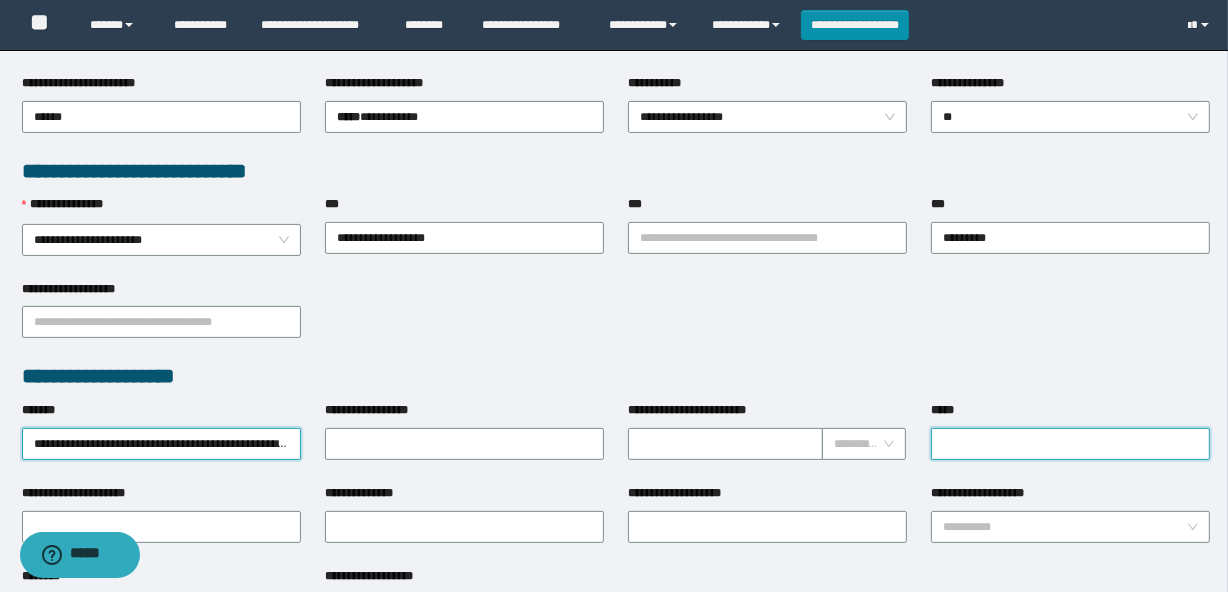 click on "*****" at bounding box center [1070, 444] 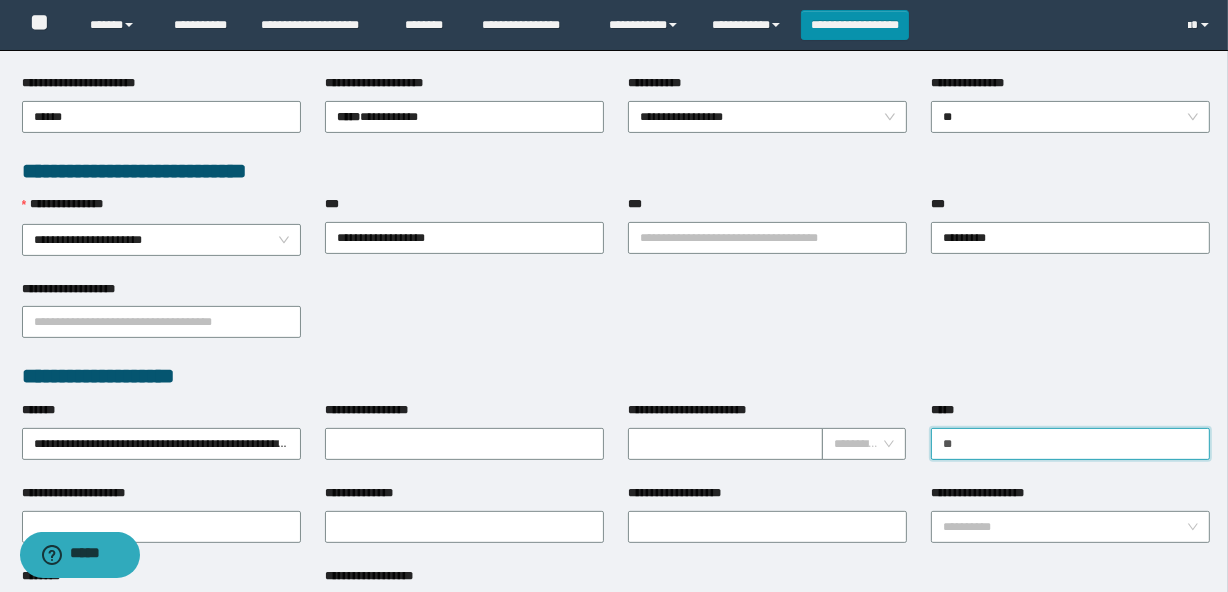 type on "**********" 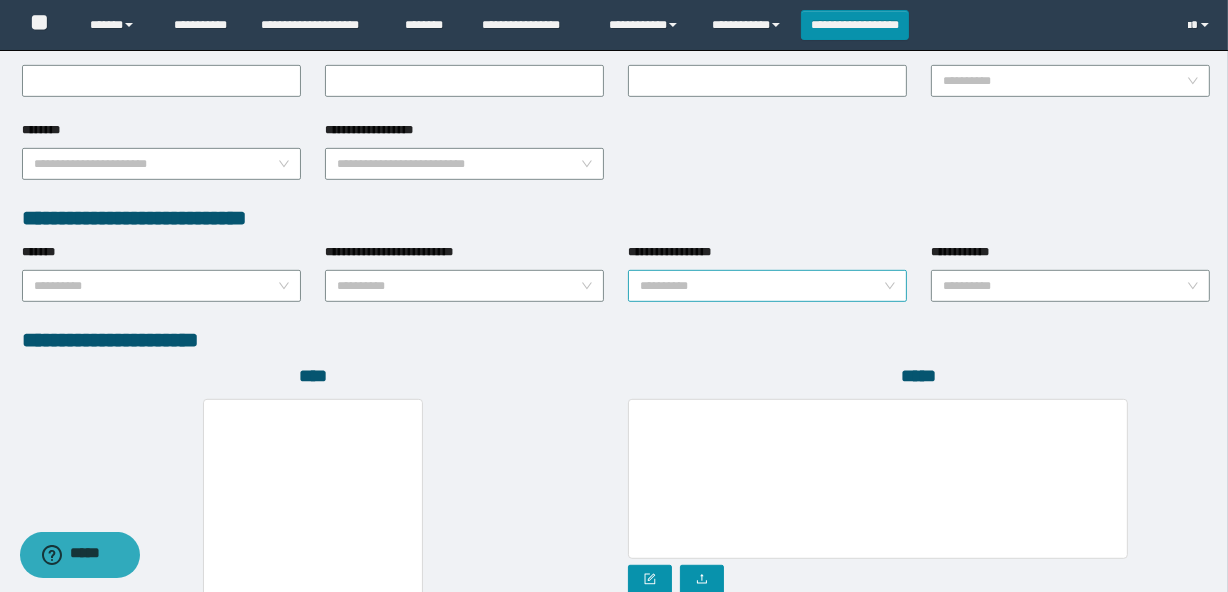 scroll, scrollTop: 1000, scrollLeft: 0, axis: vertical 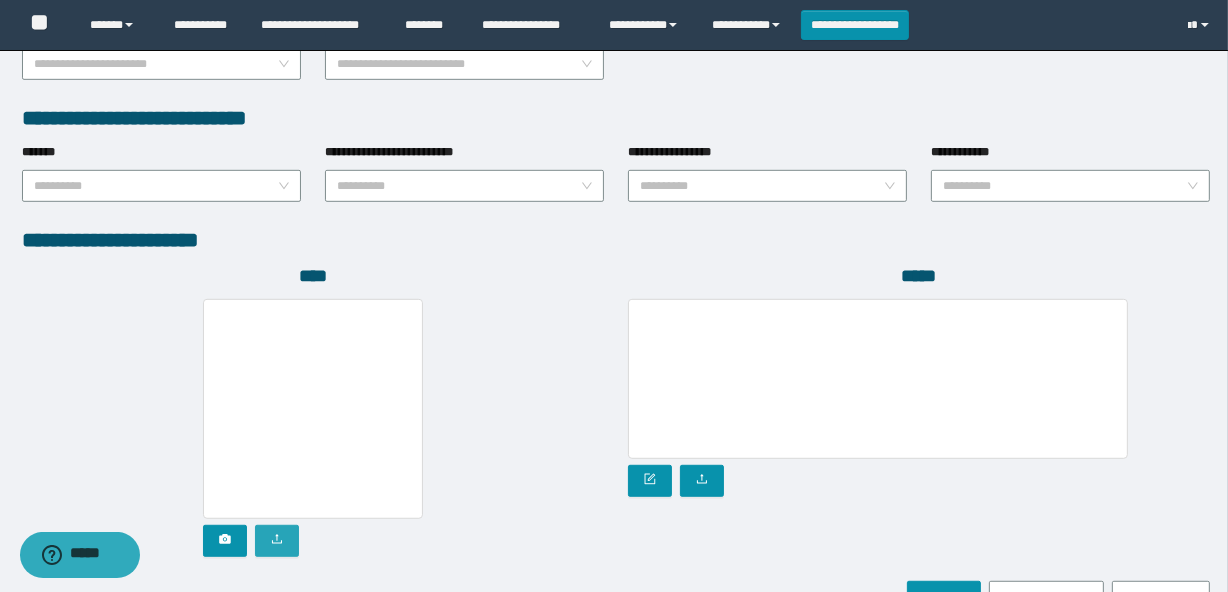 click 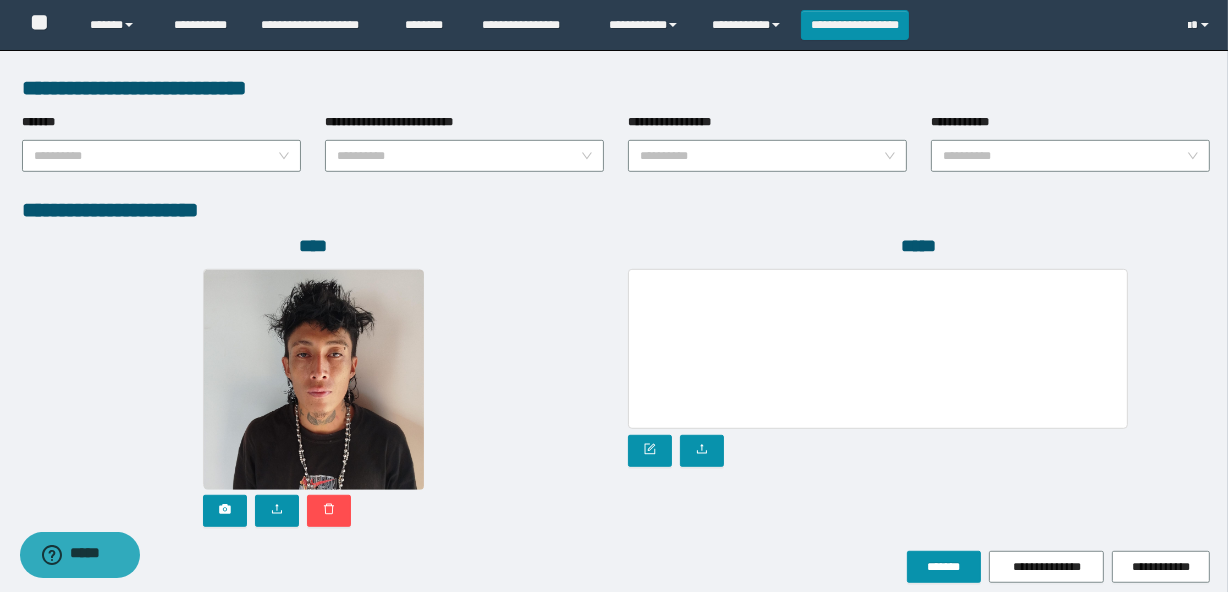 scroll, scrollTop: 1090, scrollLeft: 0, axis: vertical 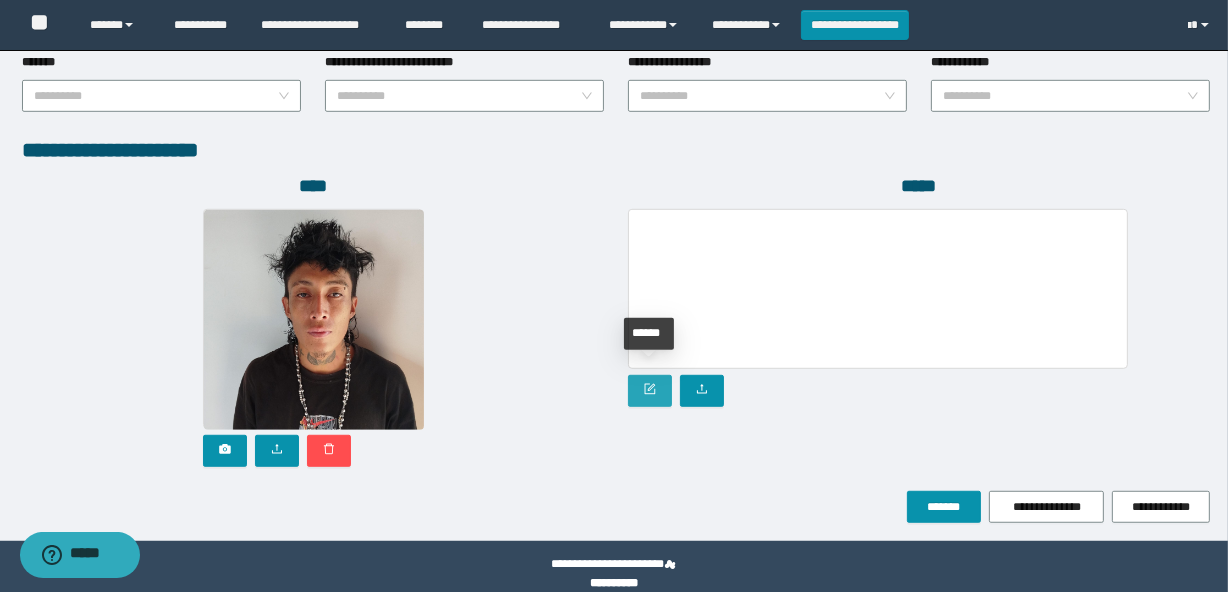 click at bounding box center (650, 391) 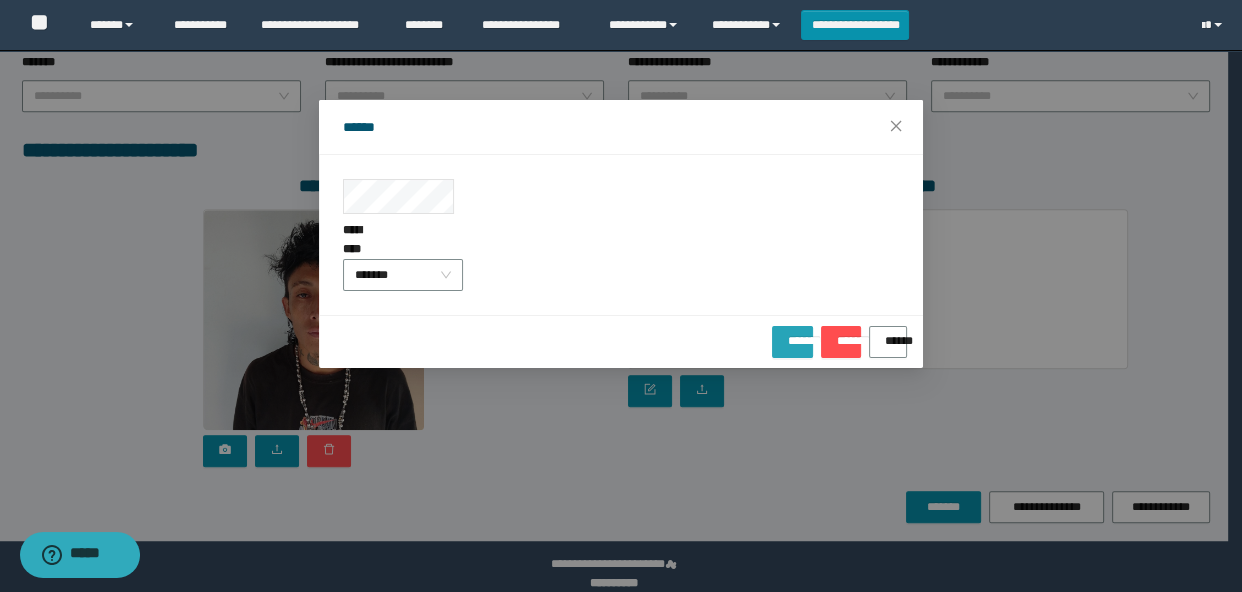 click on "*******" at bounding box center [792, 334] 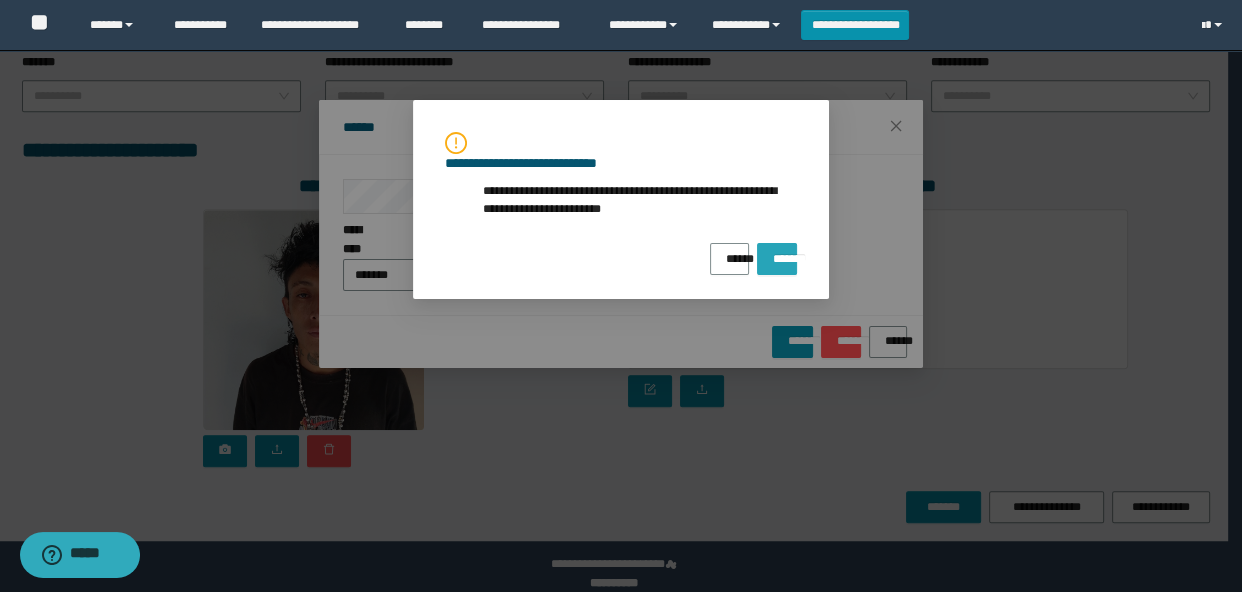 click on "*******" at bounding box center (777, 252) 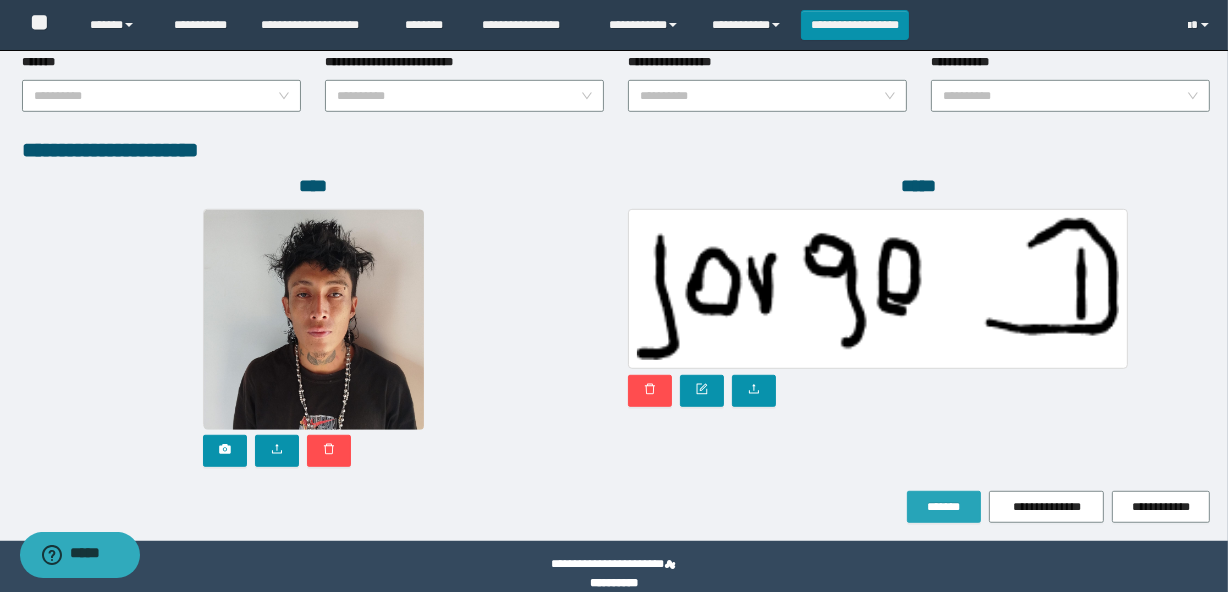 click on "*******" at bounding box center [944, 507] 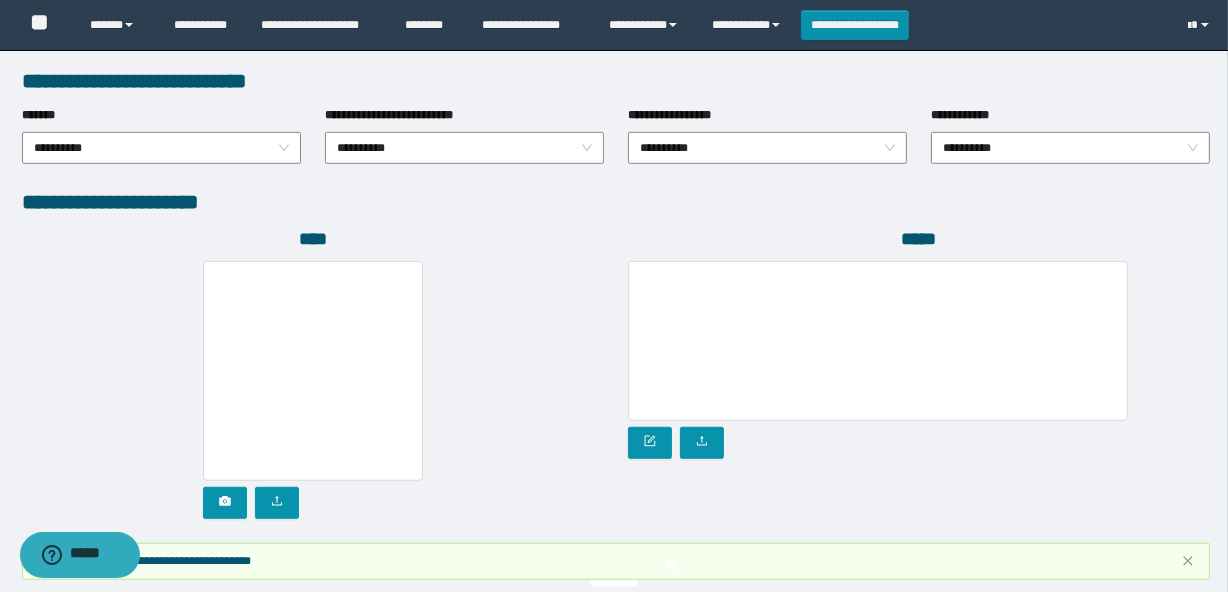 type on "*****" 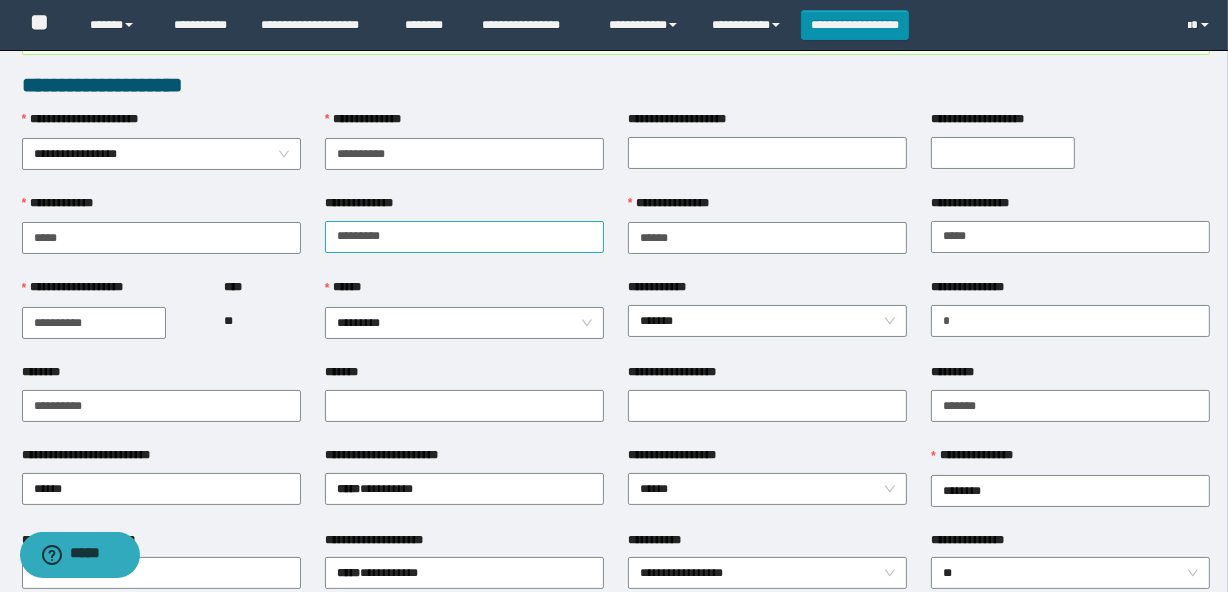 scroll, scrollTop: 0, scrollLeft: 0, axis: both 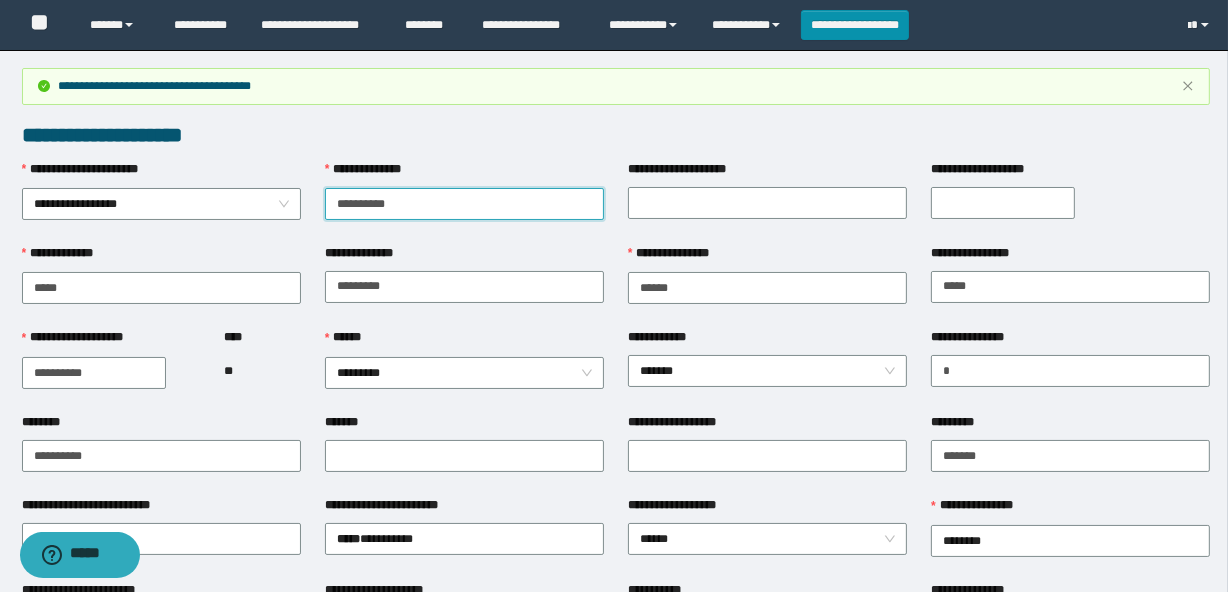 drag, startPoint x: 415, startPoint y: 205, endPoint x: 333, endPoint y: 205, distance: 82 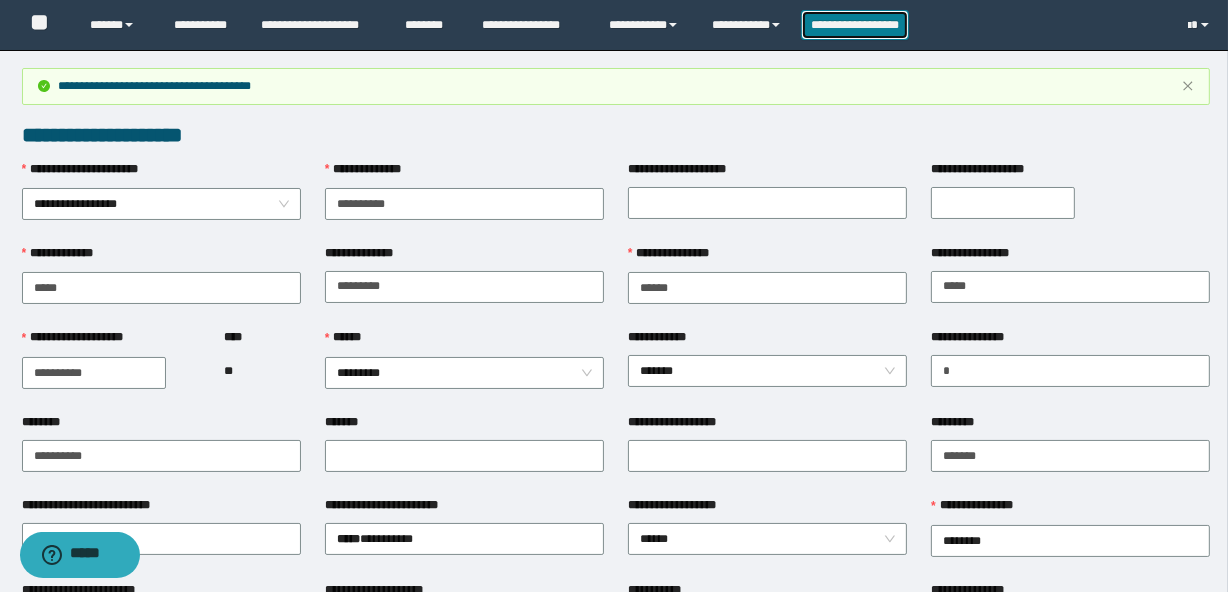 click on "**********" at bounding box center [855, 25] 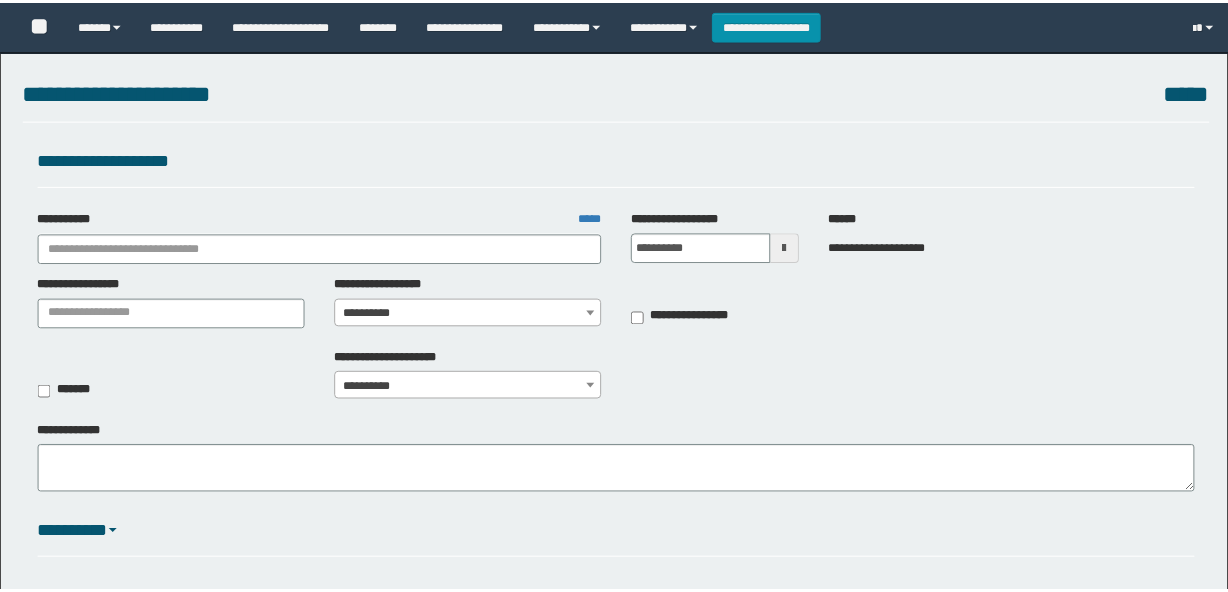 scroll, scrollTop: 0, scrollLeft: 0, axis: both 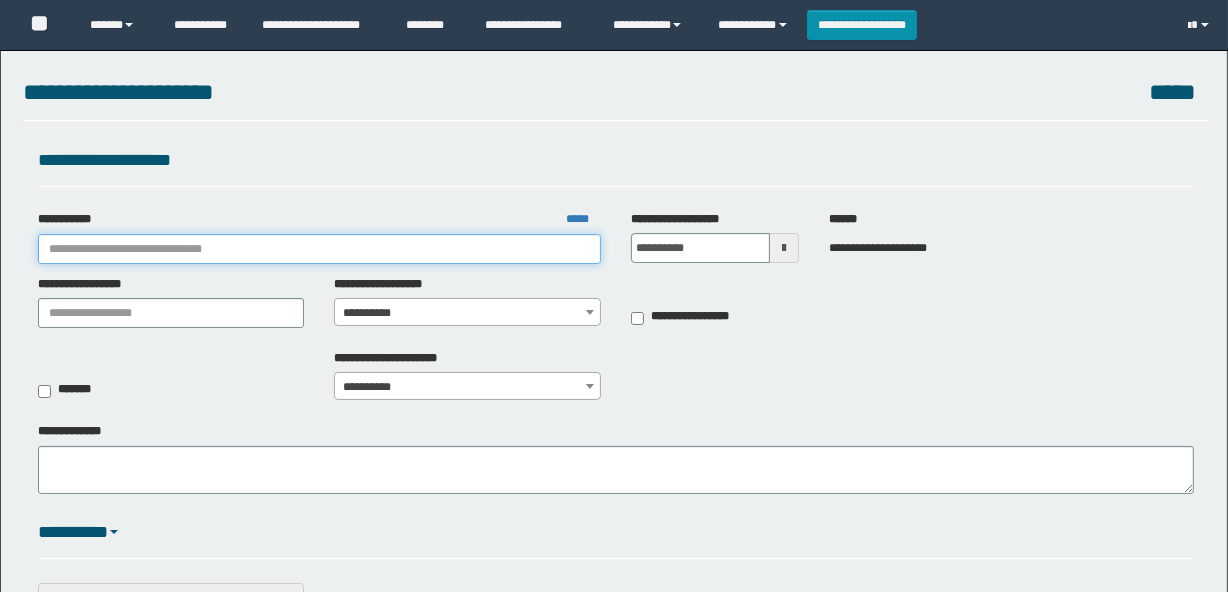 click on "**********" at bounding box center [319, 249] 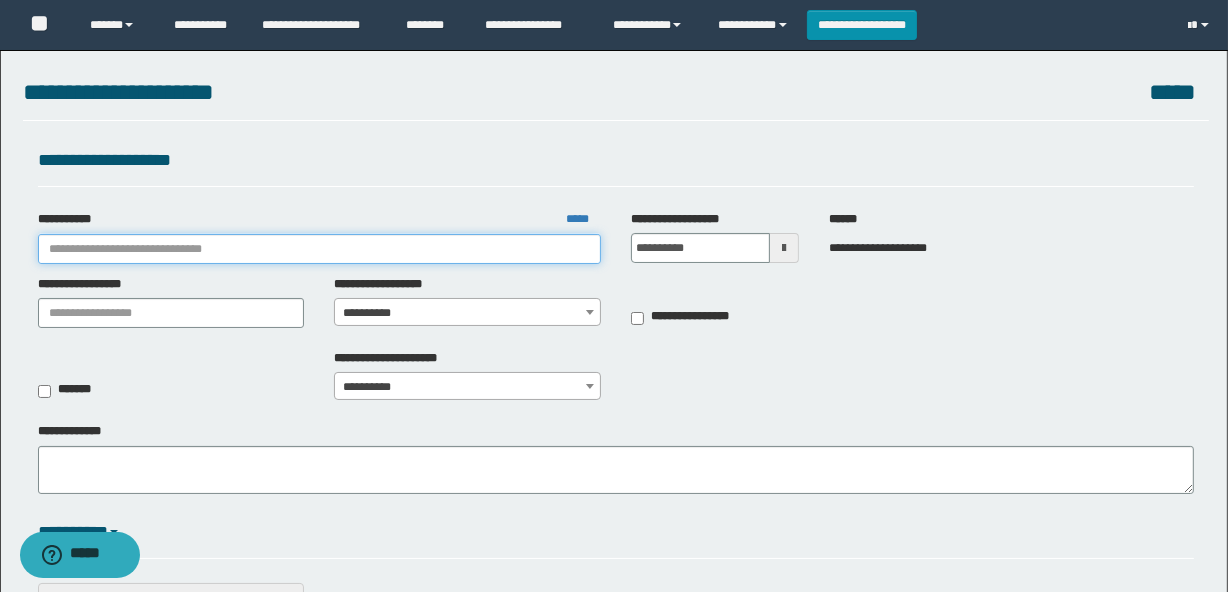scroll, scrollTop: 0, scrollLeft: 0, axis: both 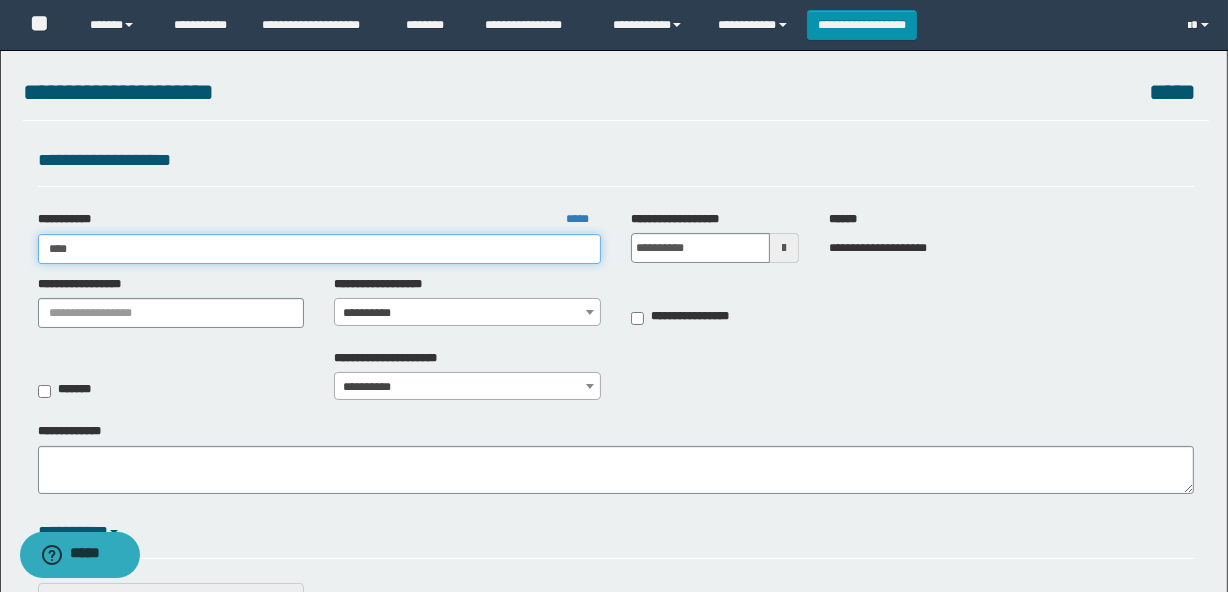 type on "*****" 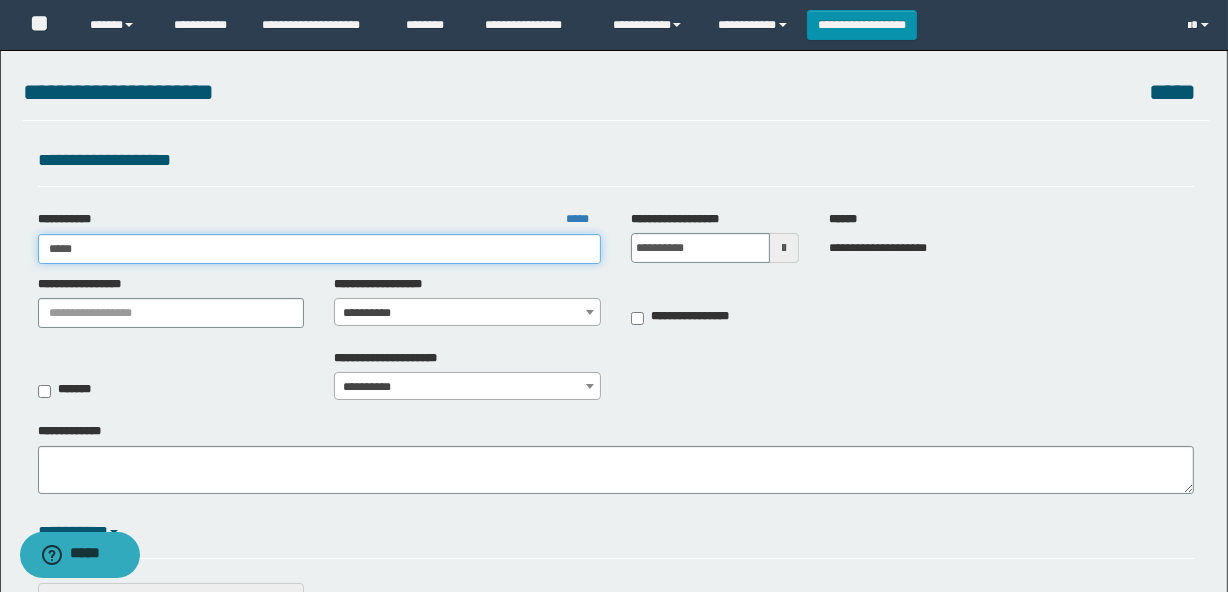 type on "*****" 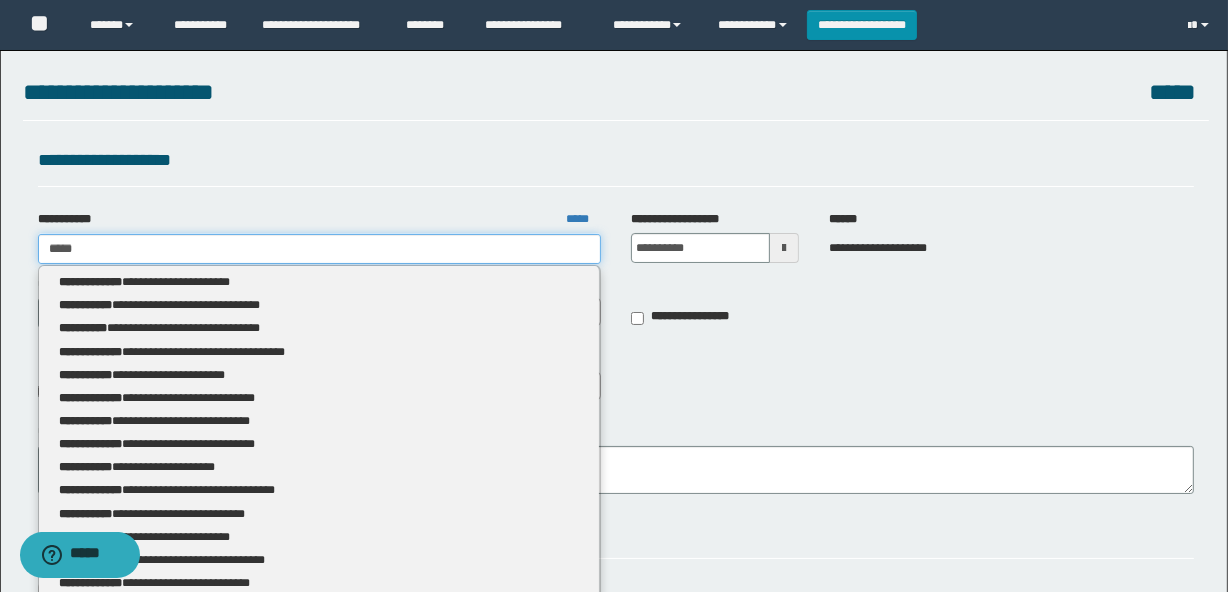 type 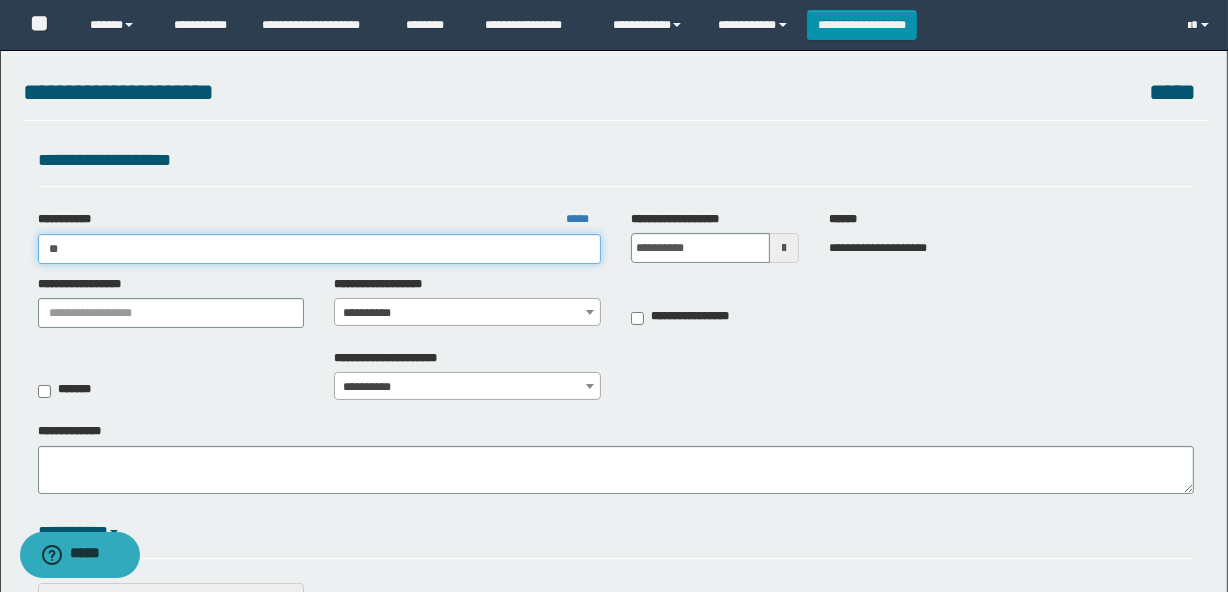 type on "*" 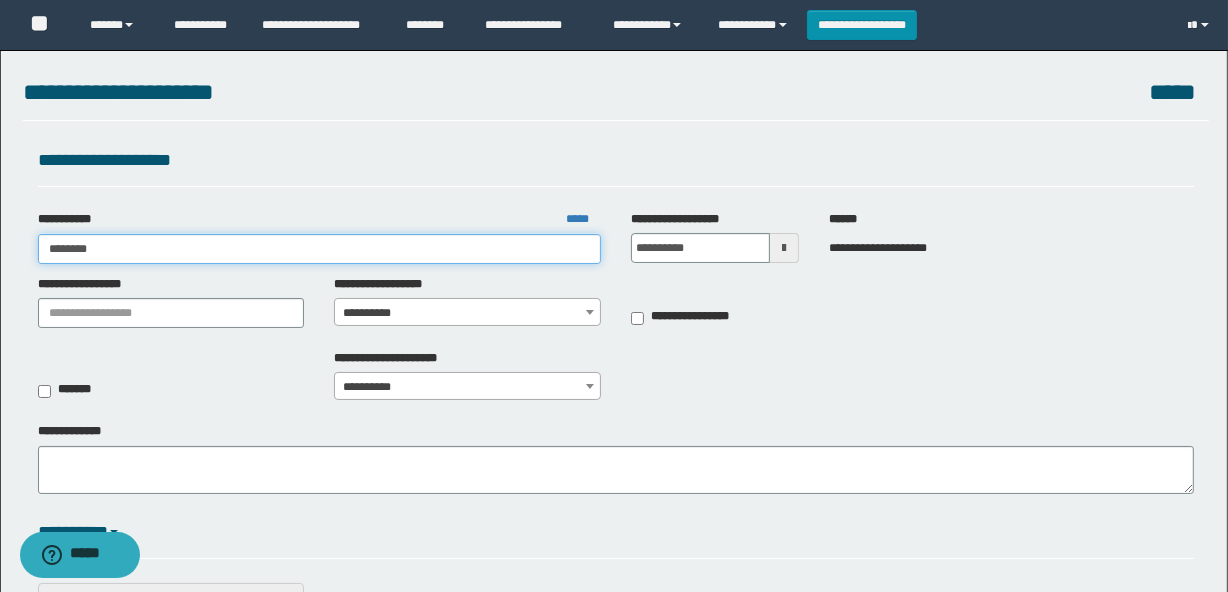 type on "*********" 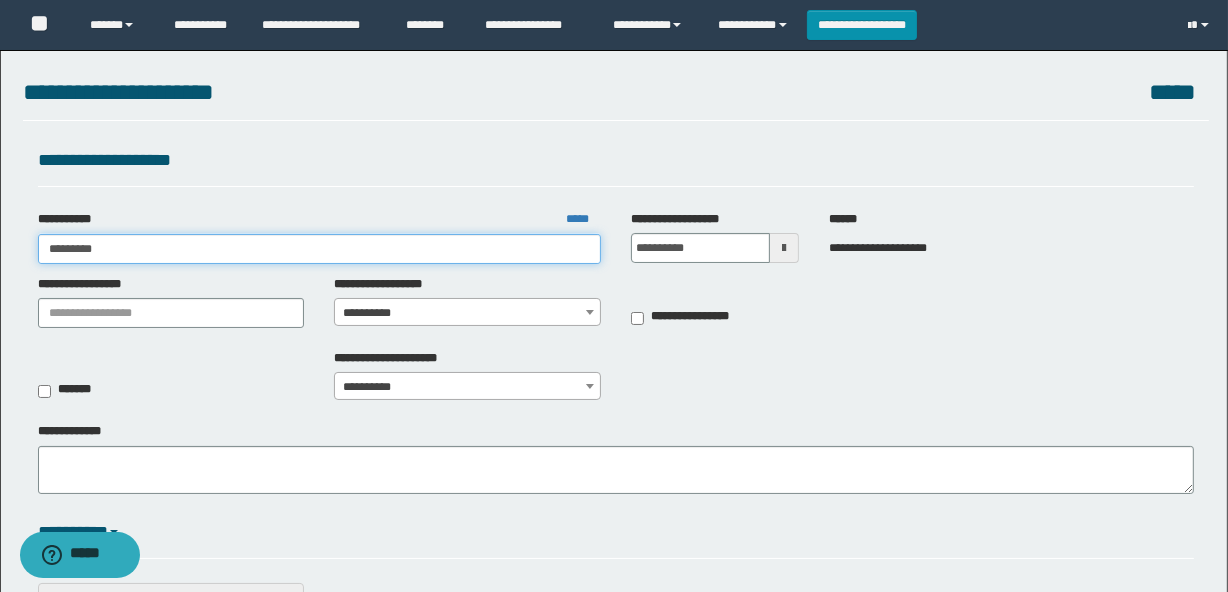 type on "*********" 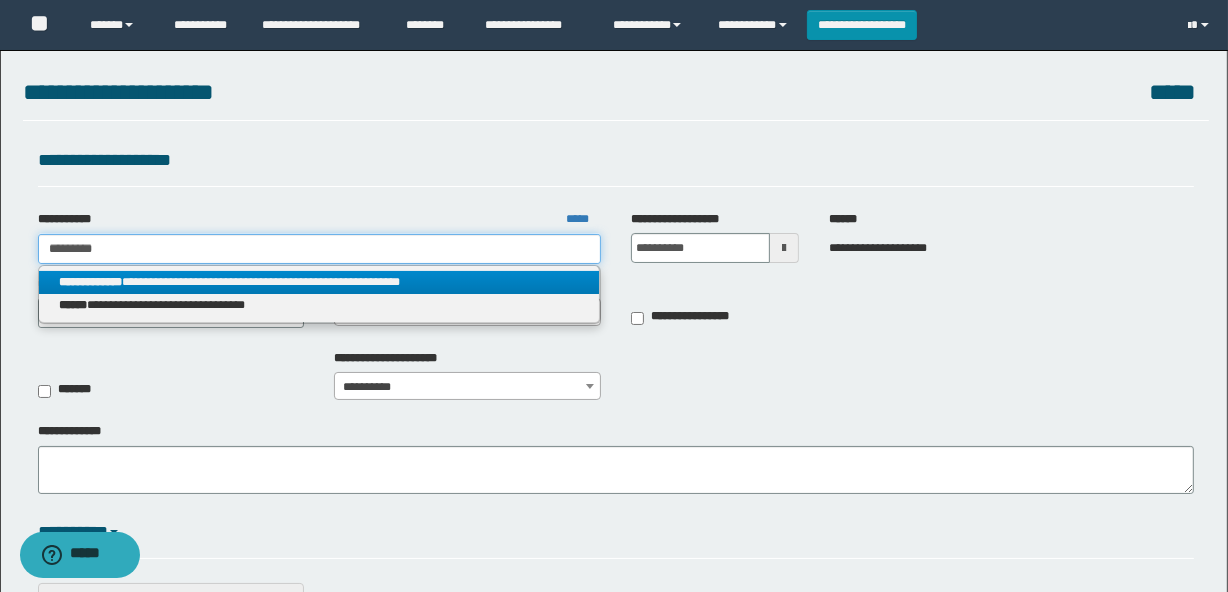 type on "*********" 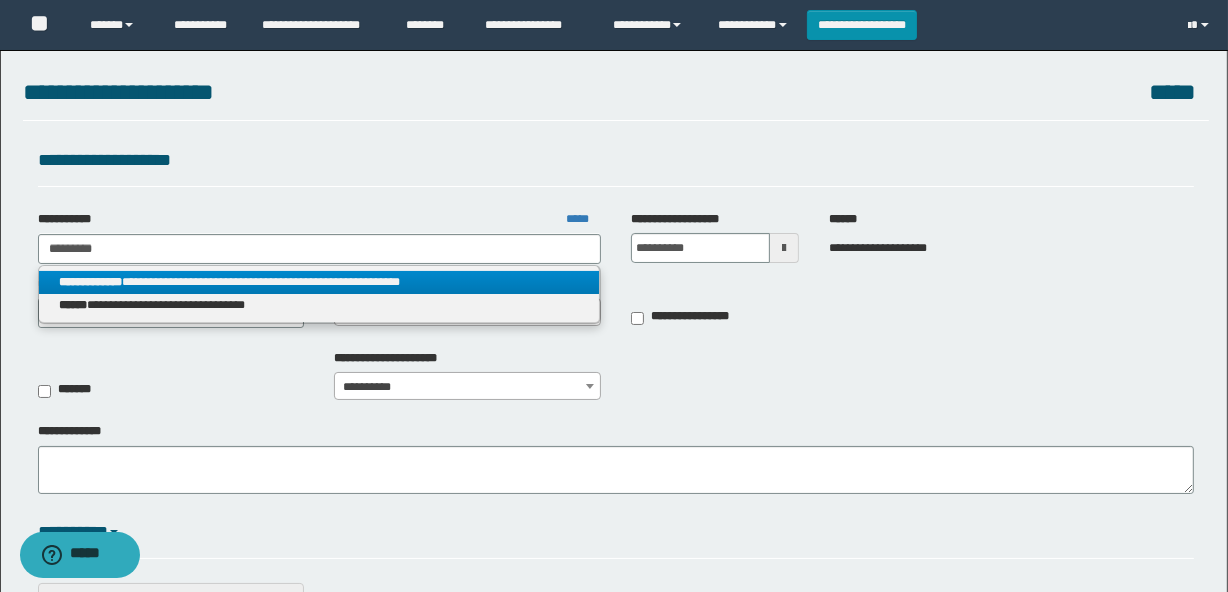 click on "**********" at bounding box center (319, 282) 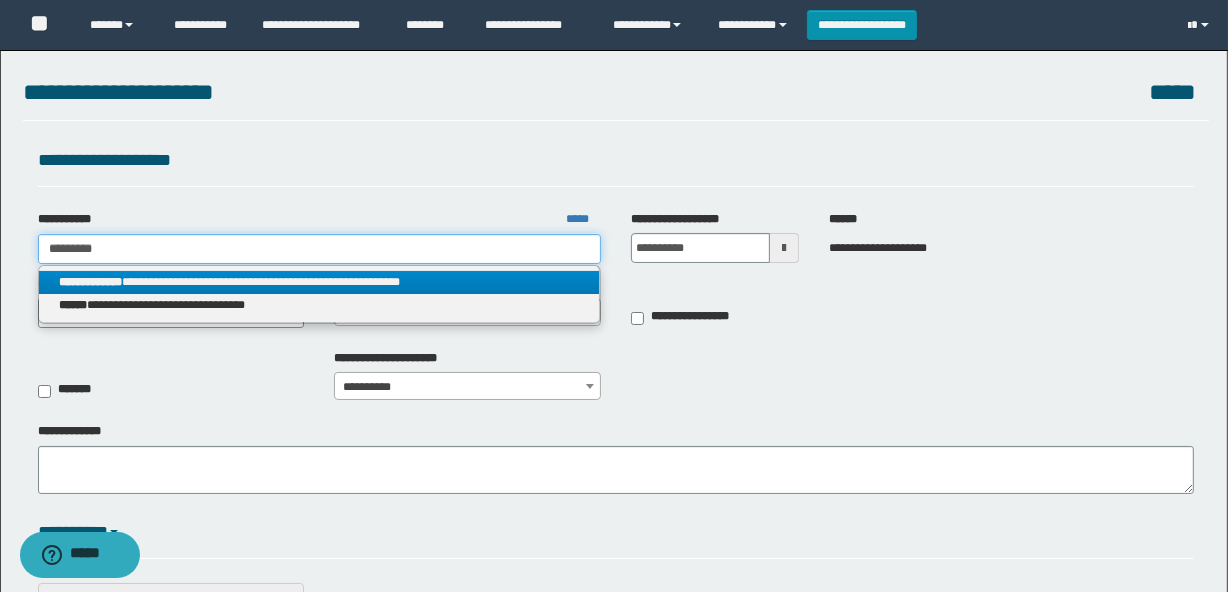 type 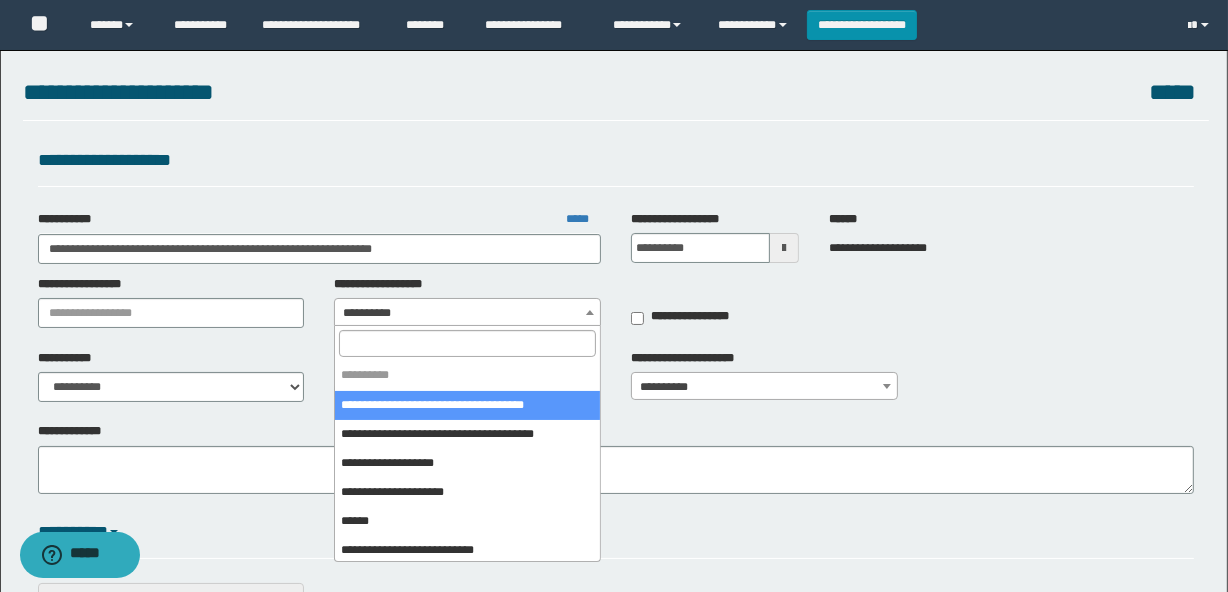 click on "**********" at bounding box center (467, 313) 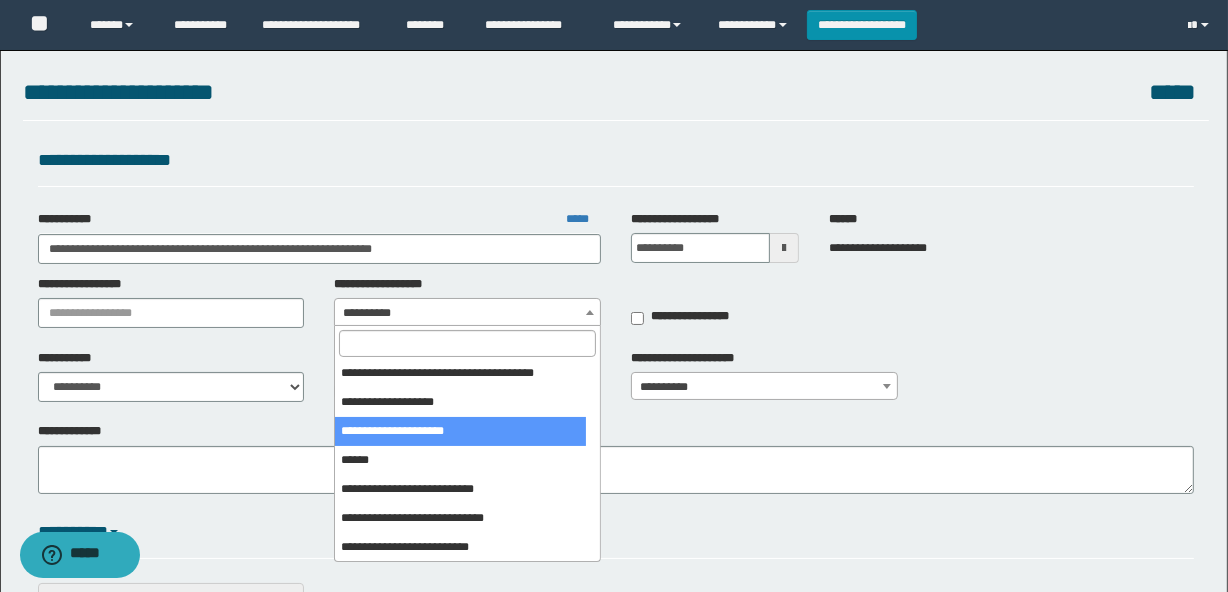 scroll, scrollTop: 90, scrollLeft: 0, axis: vertical 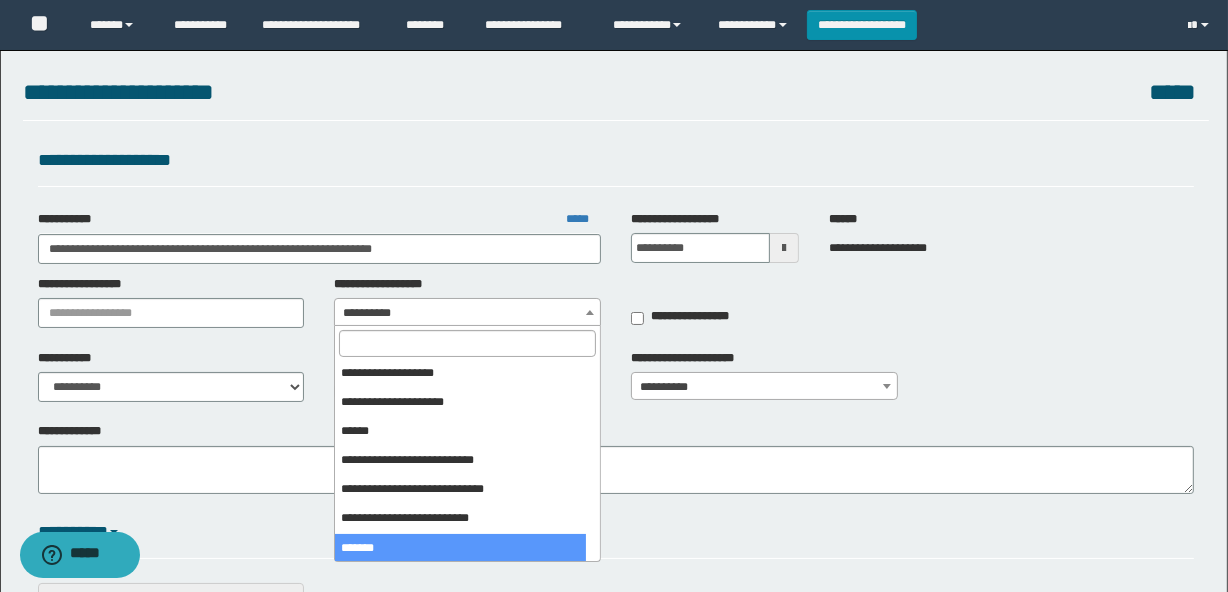 select on "***" 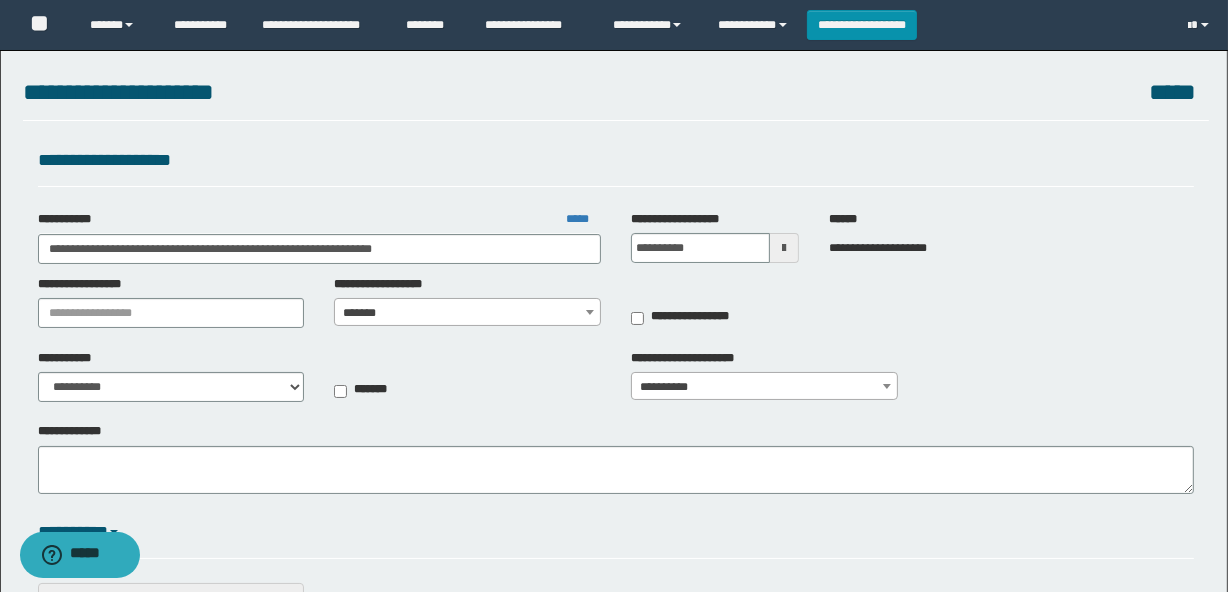 click at bounding box center [784, 248] 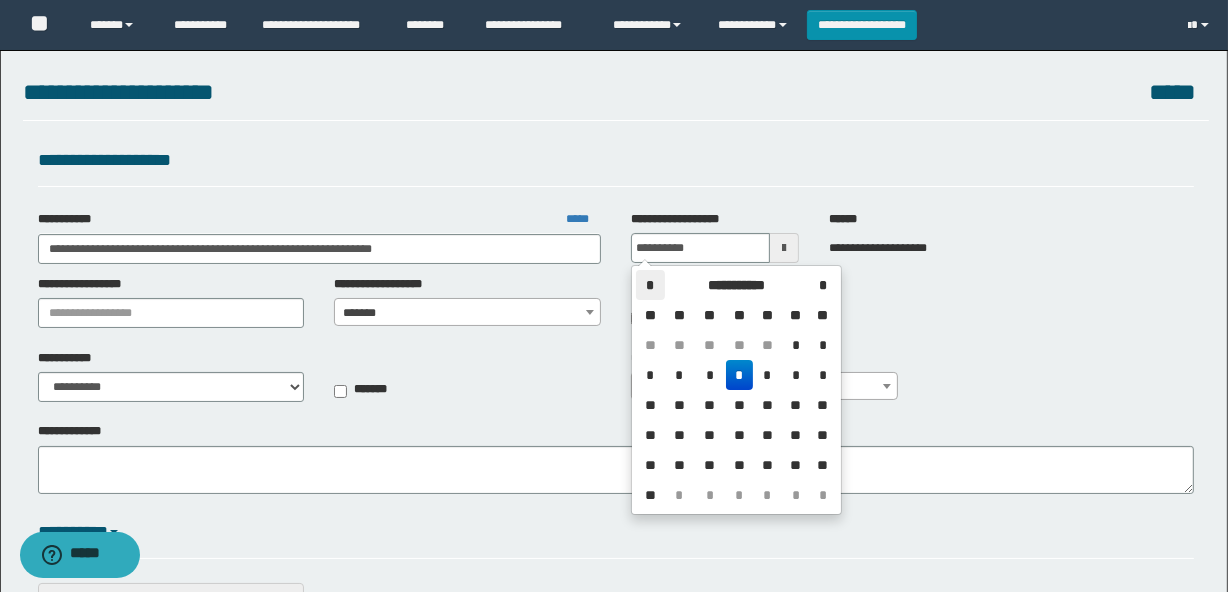 click on "*" at bounding box center (650, 285) 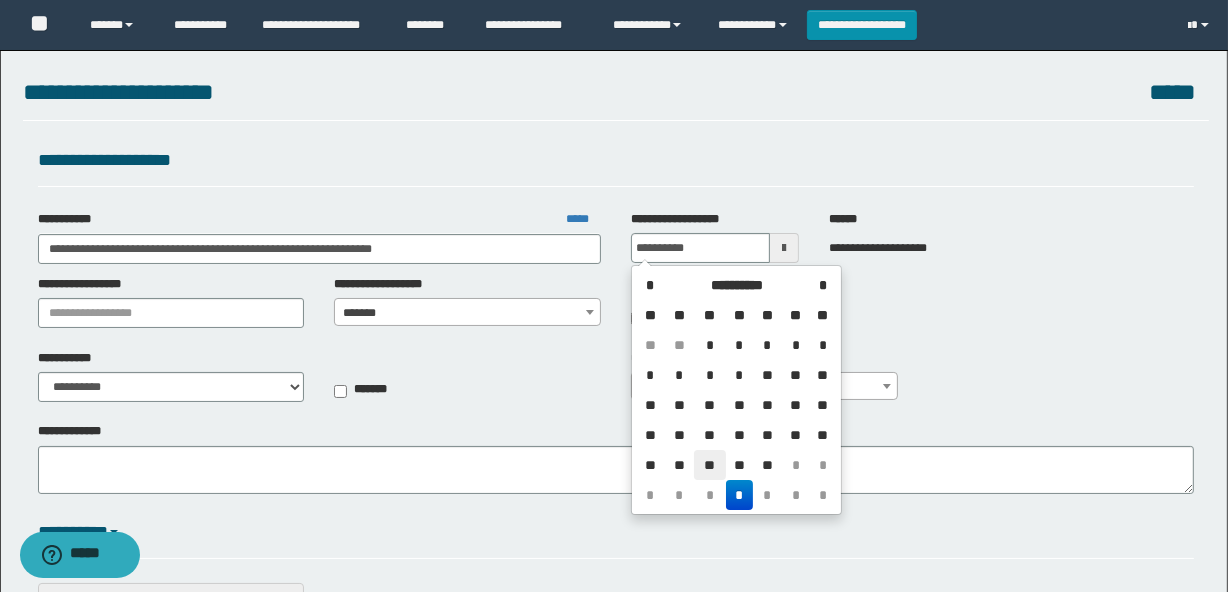 click on "**" at bounding box center (710, 465) 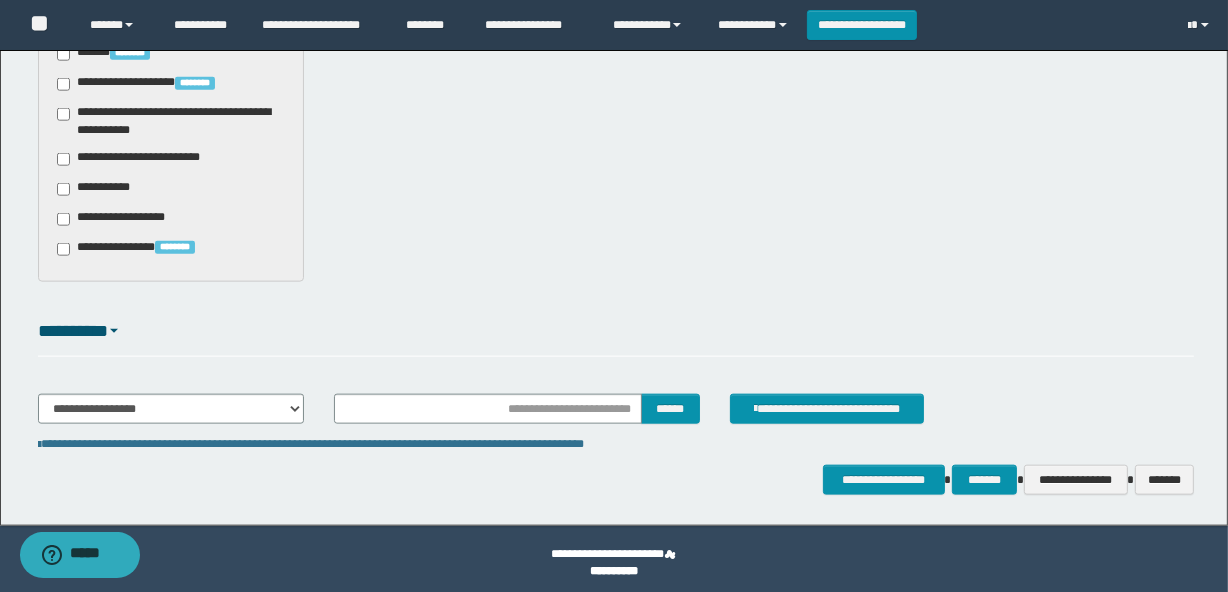 scroll, scrollTop: 2060, scrollLeft: 0, axis: vertical 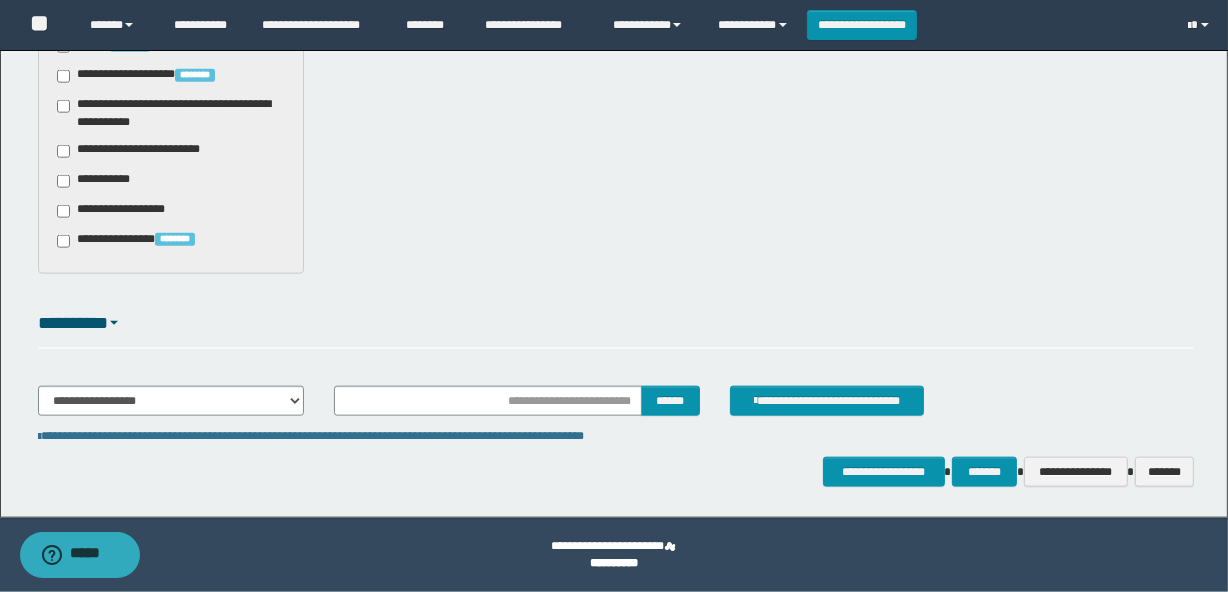 click on "**********" at bounding box center (143, 151) 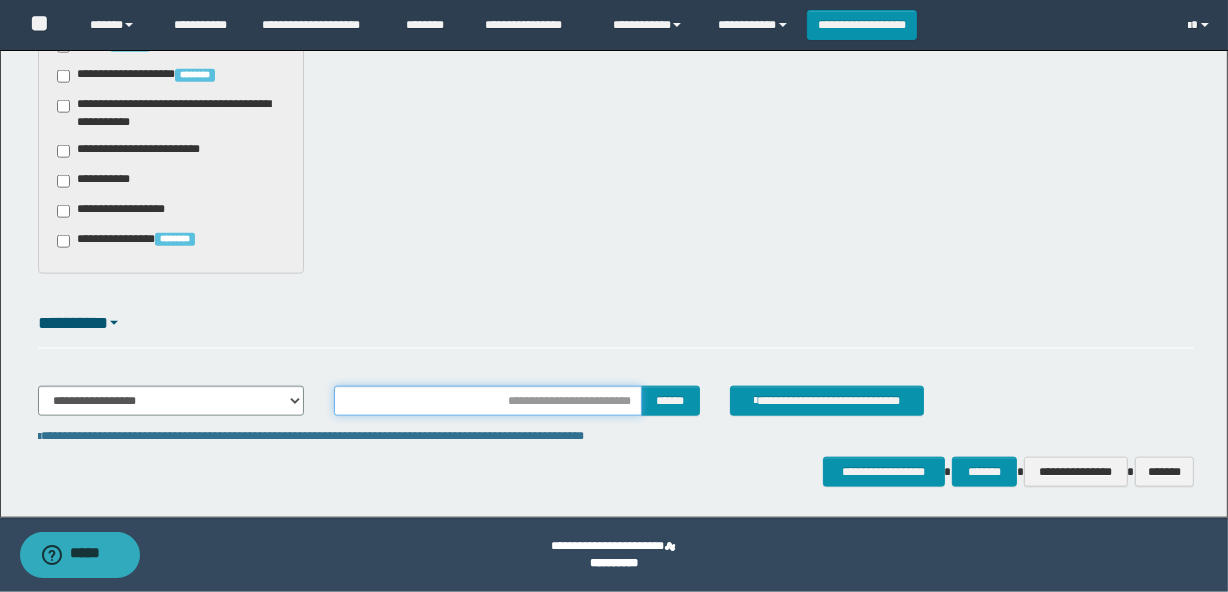 click at bounding box center (487, 401) 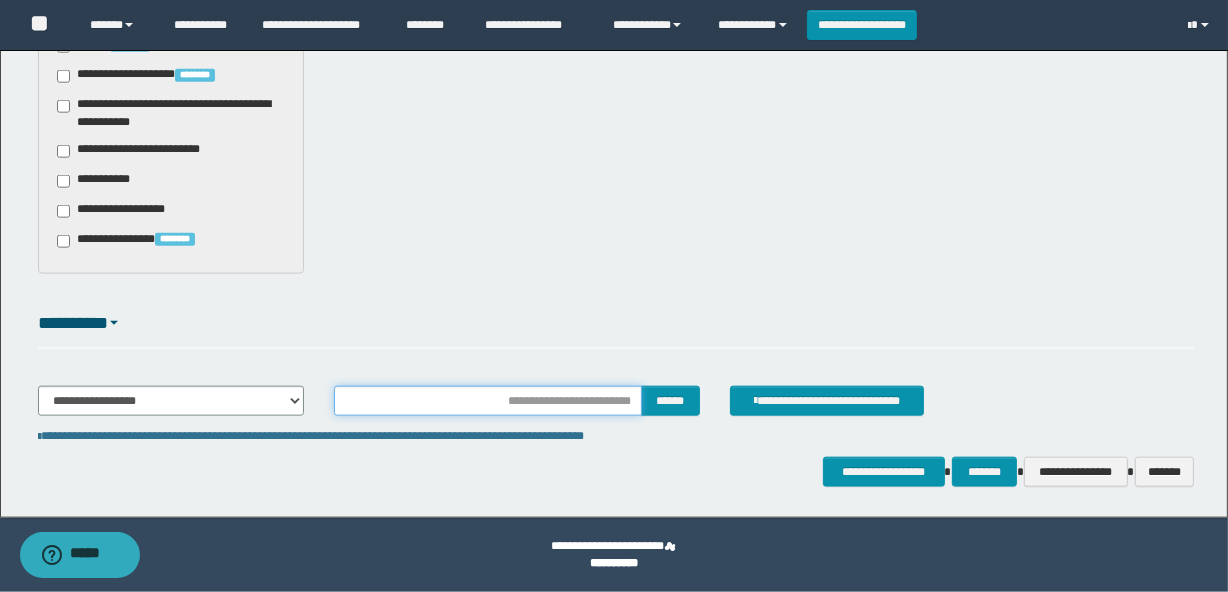 type on "**********" 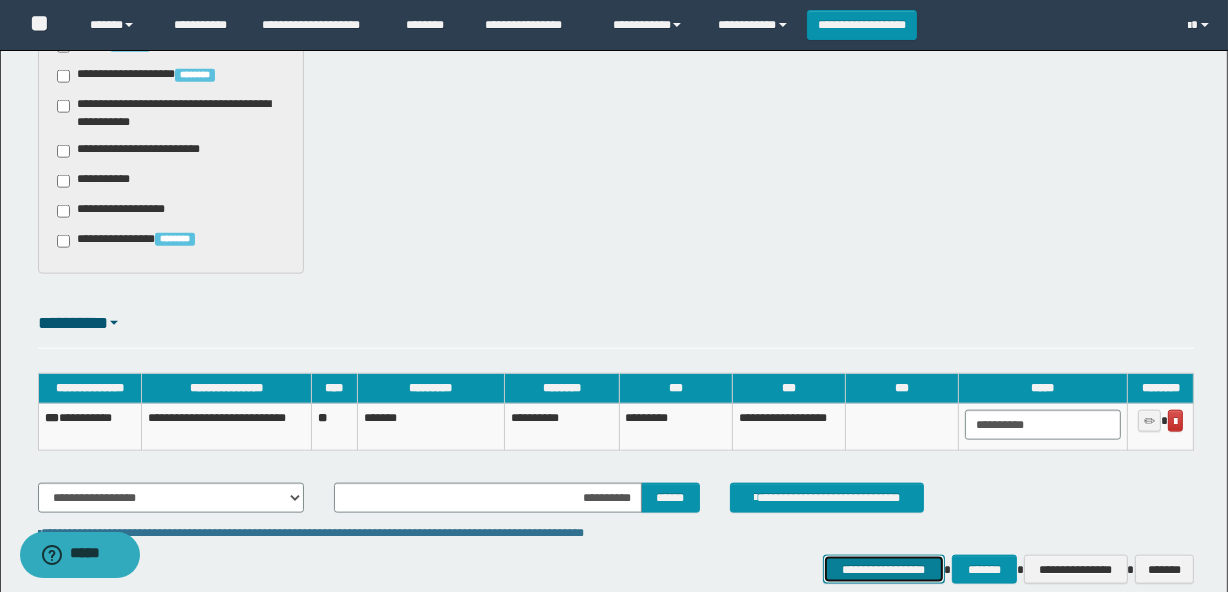 click on "**********" at bounding box center [884, 570] 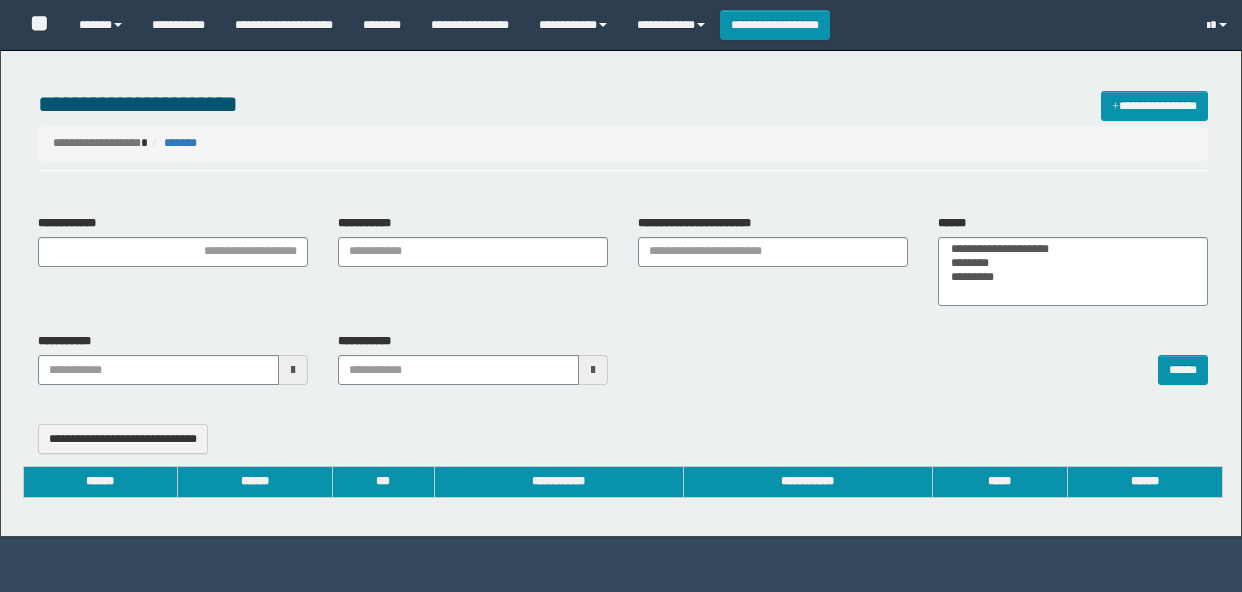 select 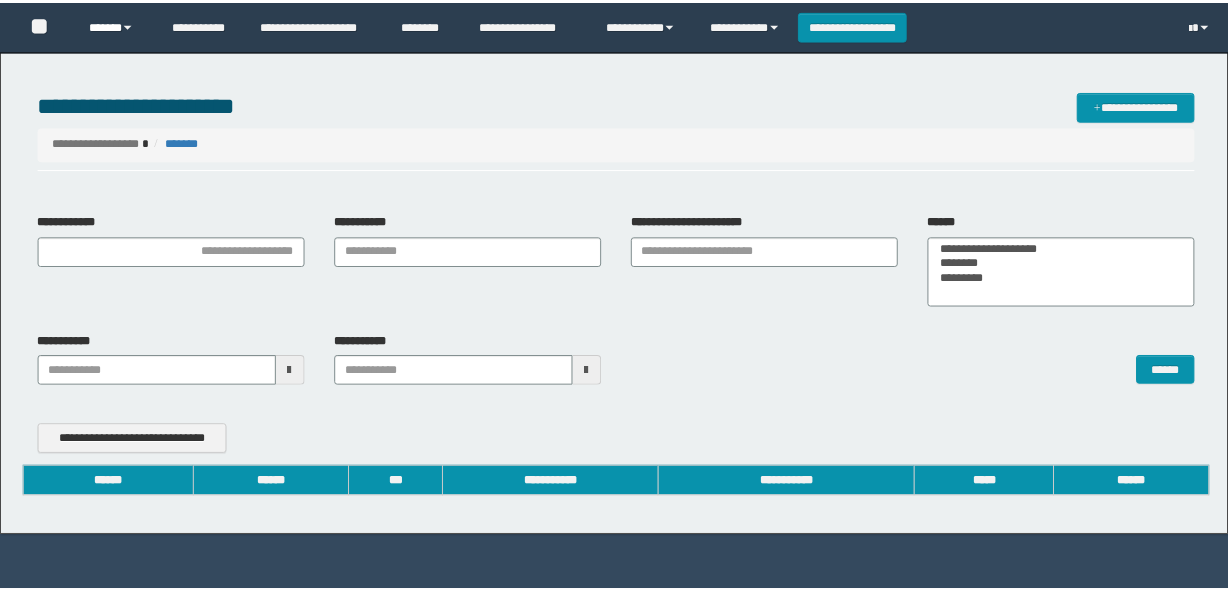 scroll, scrollTop: 0, scrollLeft: 0, axis: both 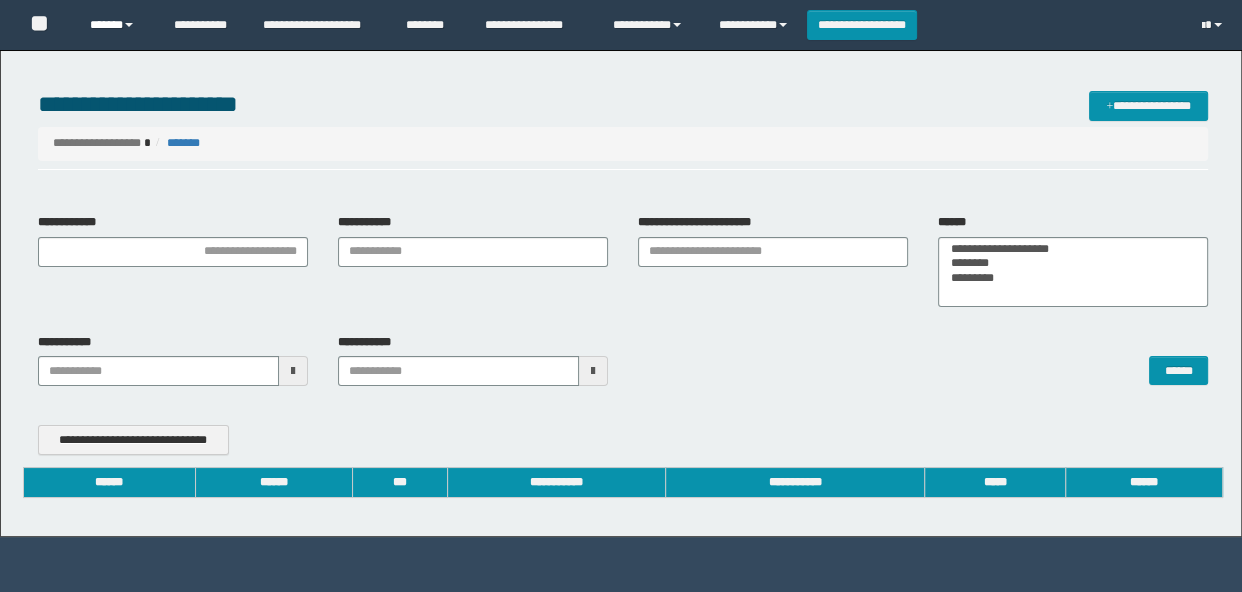 click on "******" at bounding box center [117, 25] 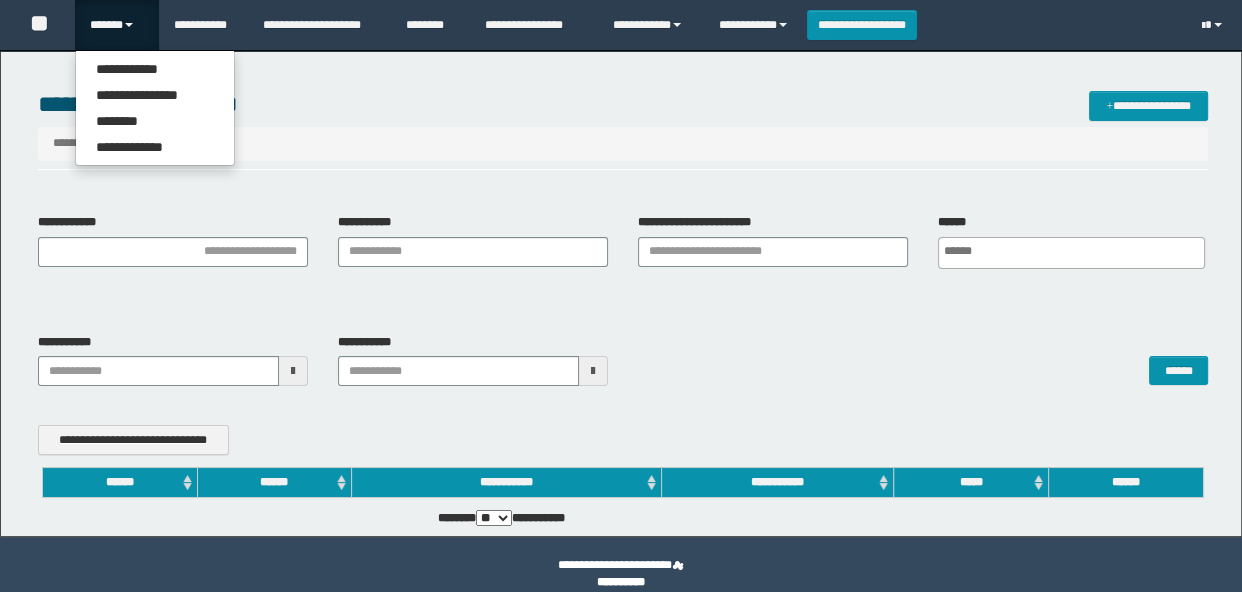type on "**********" 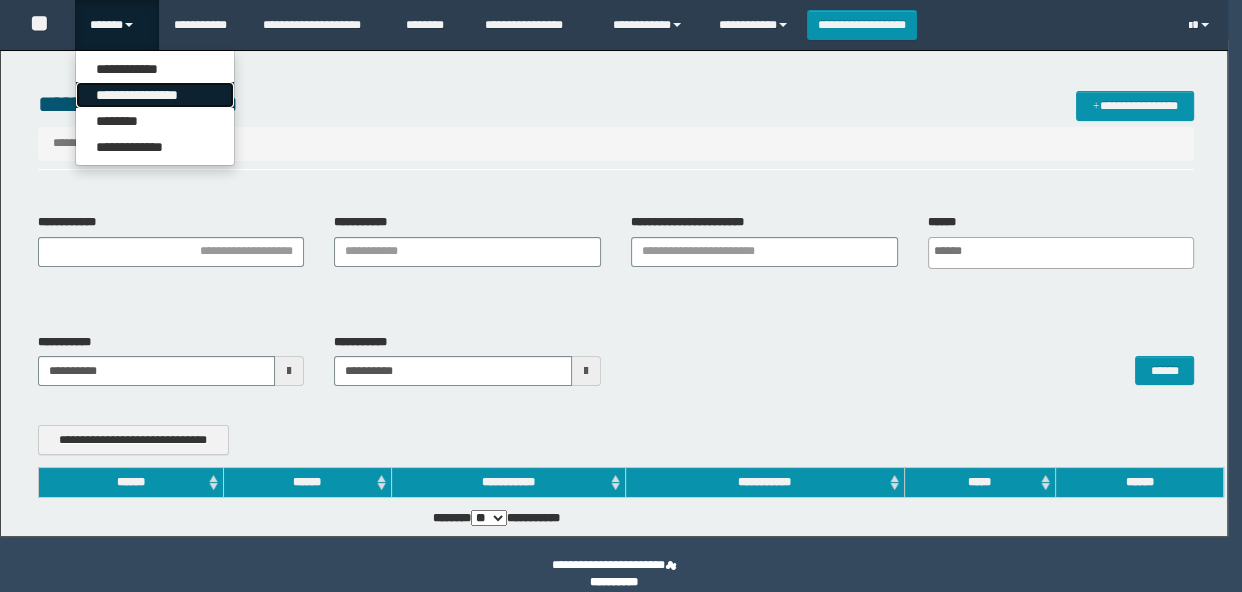 click on "**********" at bounding box center [155, 95] 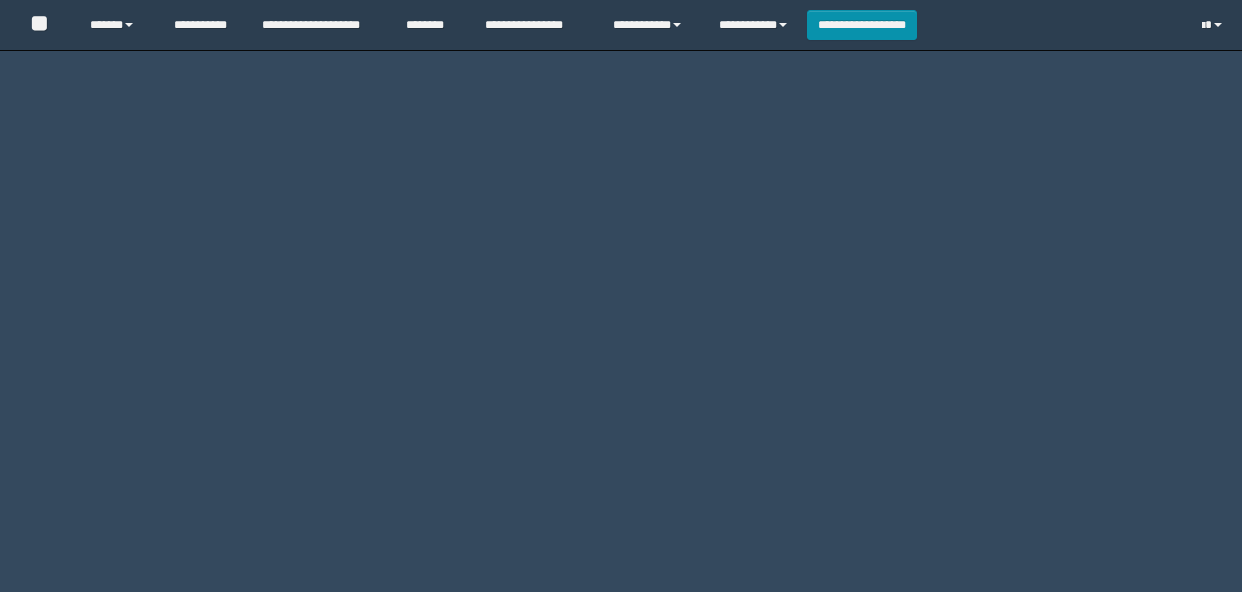 scroll, scrollTop: 0, scrollLeft: 0, axis: both 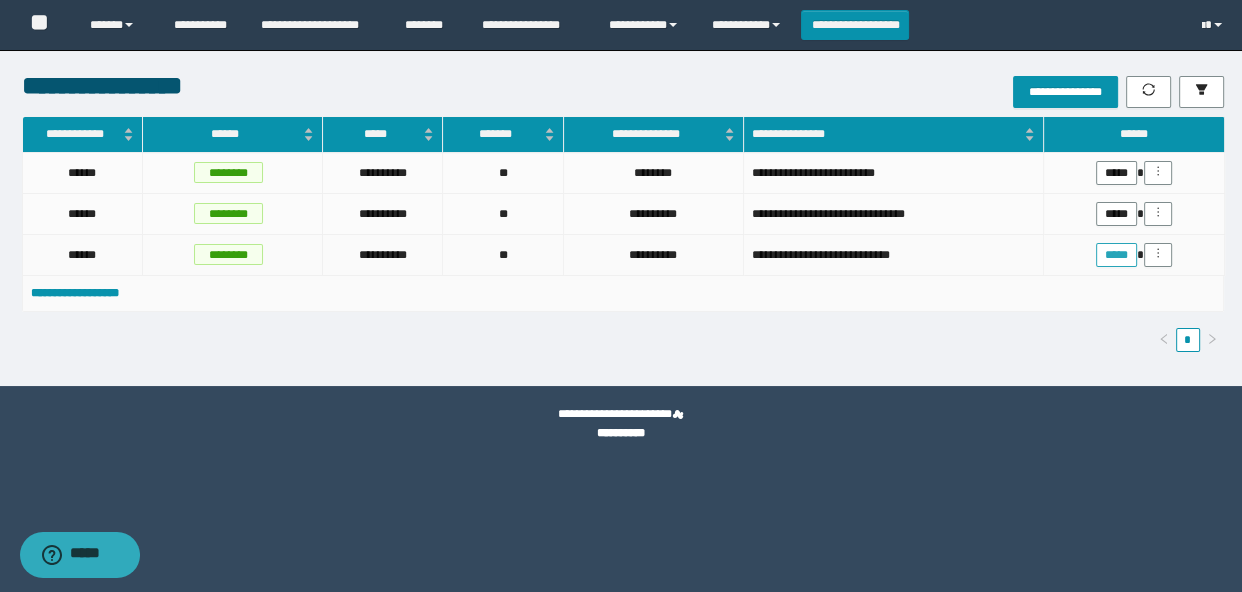 click on "*****" at bounding box center [1116, 255] 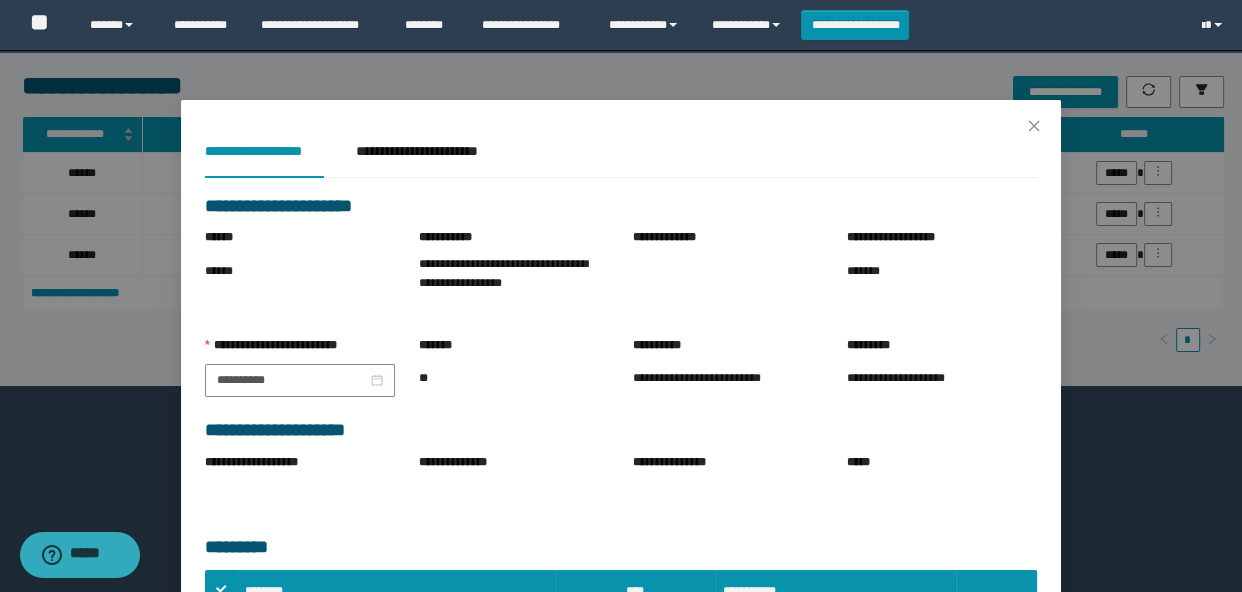 scroll, scrollTop: 272, scrollLeft: 0, axis: vertical 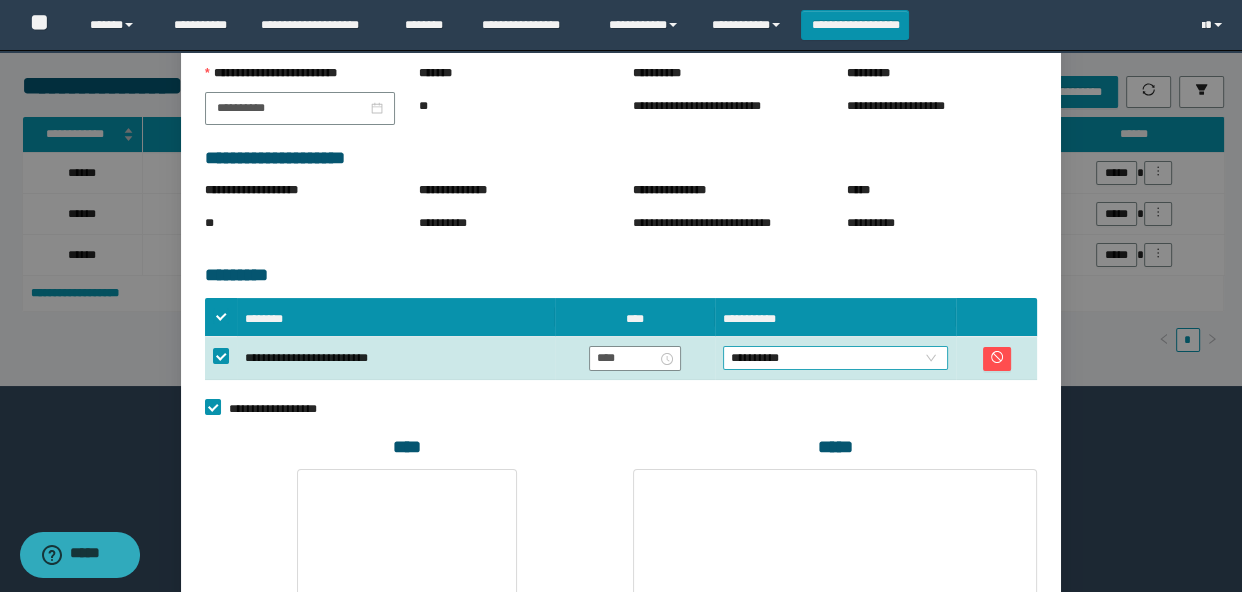 click on "**********" at bounding box center [836, 358] 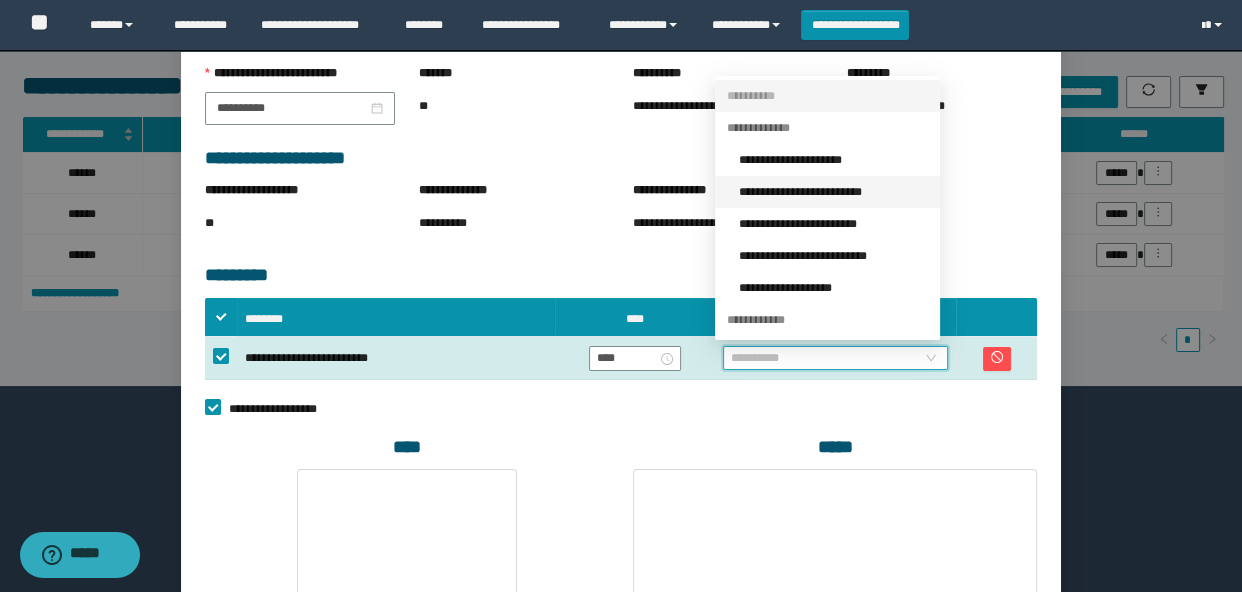 click on "**********" at bounding box center [833, 192] 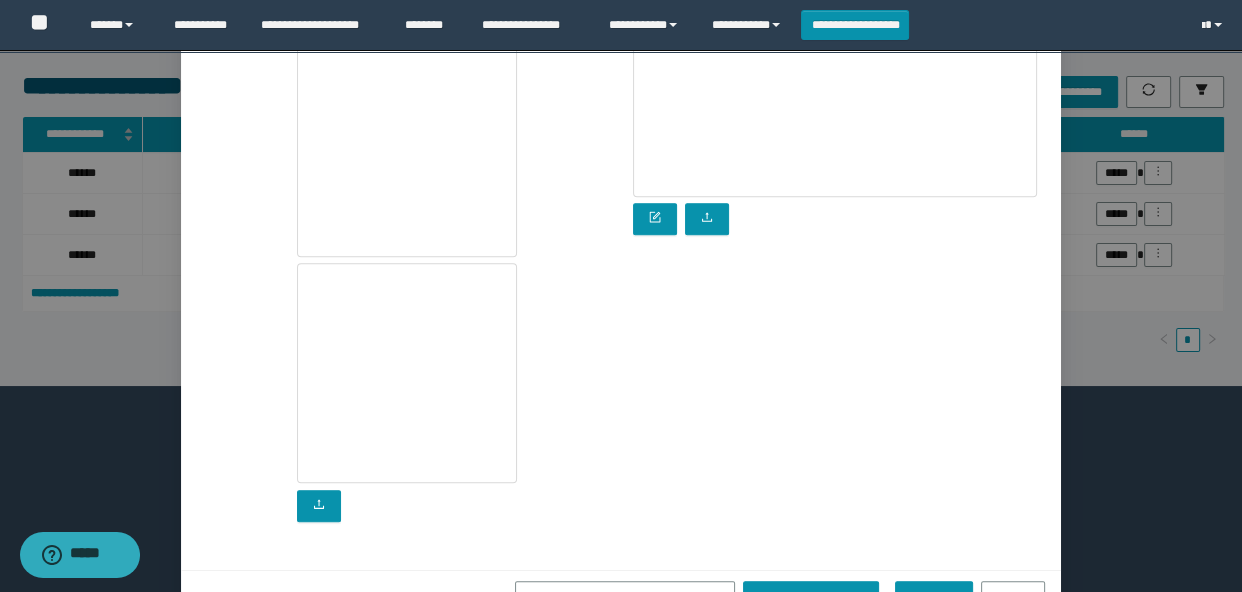 scroll, scrollTop: 752, scrollLeft: 0, axis: vertical 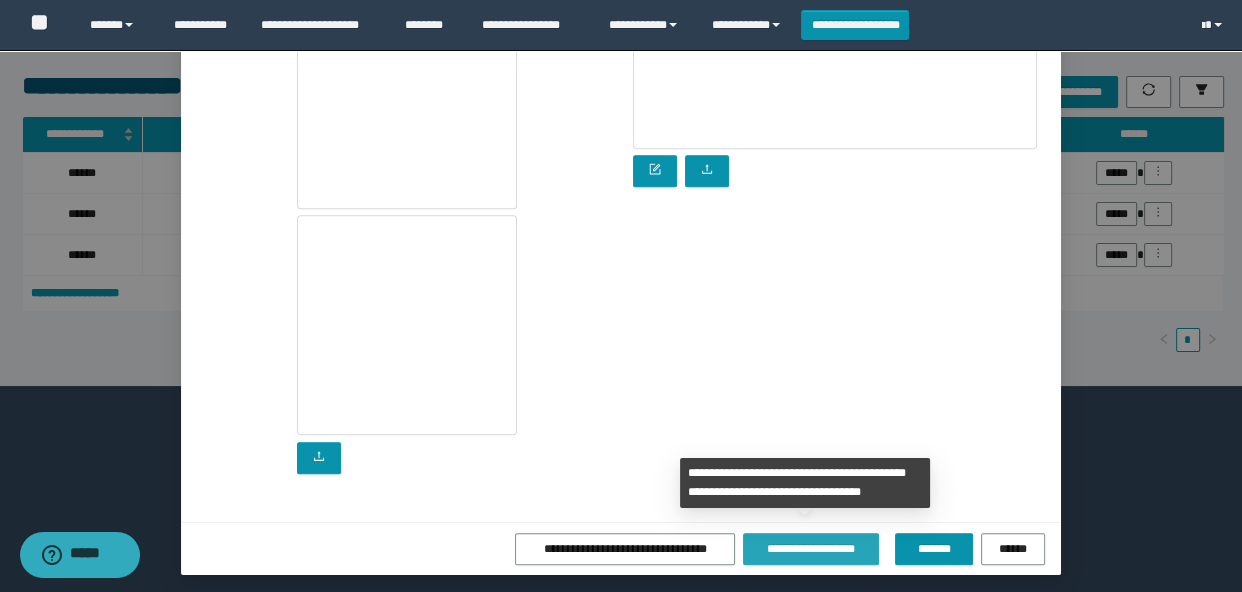 click on "**********" at bounding box center [811, 549] 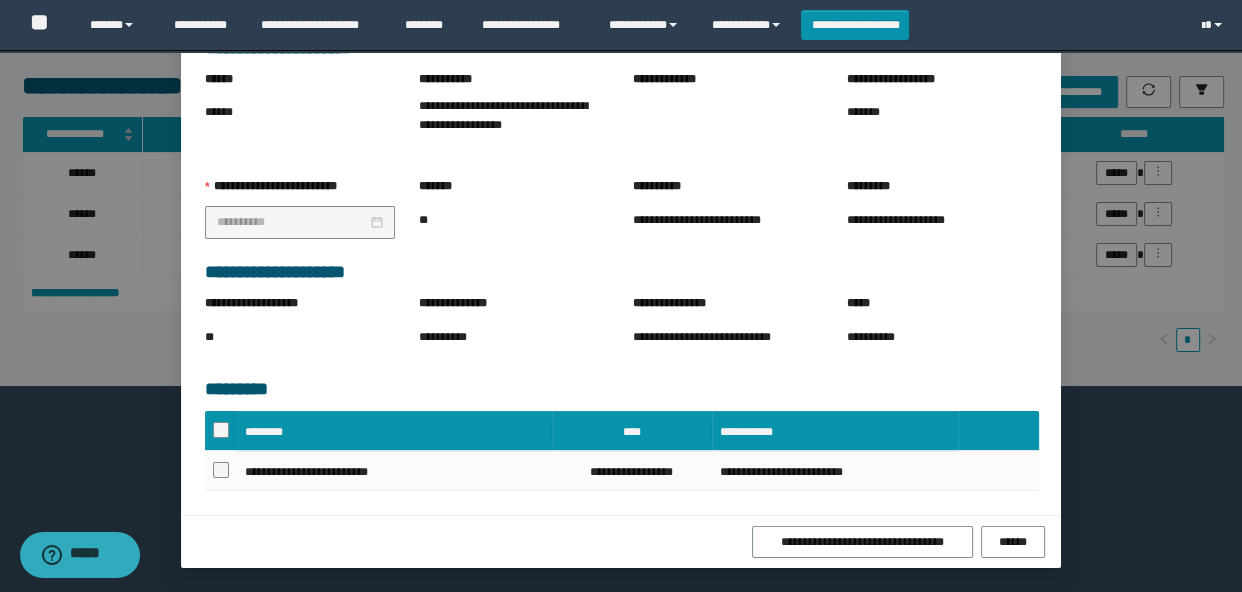 scroll, scrollTop: 207, scrollLeft: 0, axis: vertical 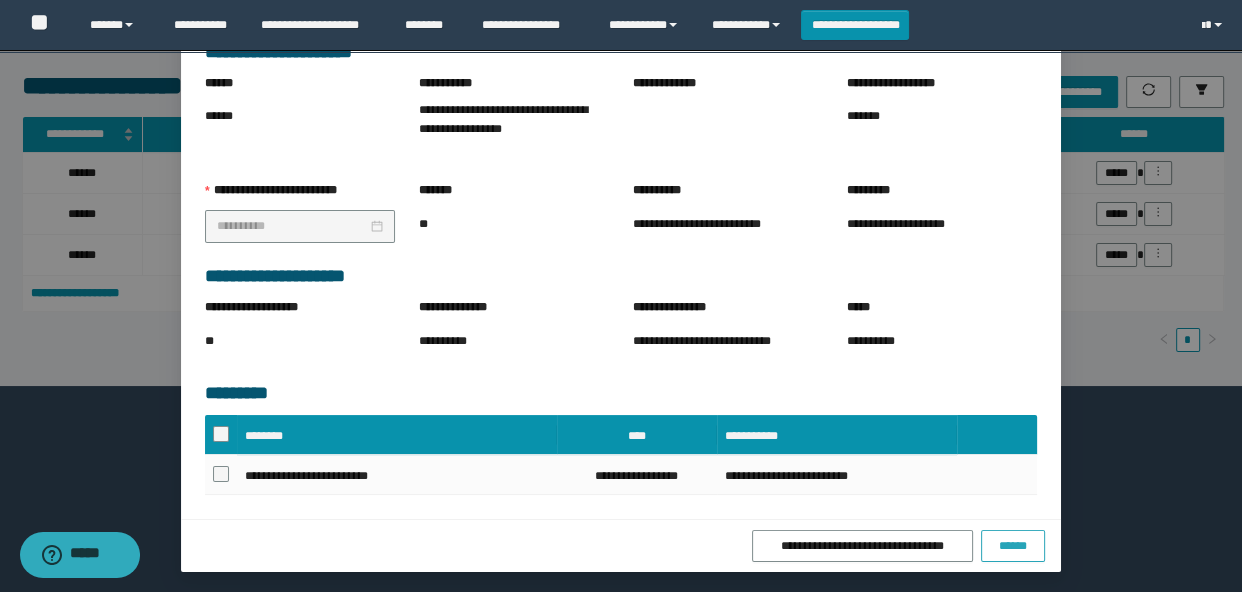 click on "******" at bounding box center [1013, 546] 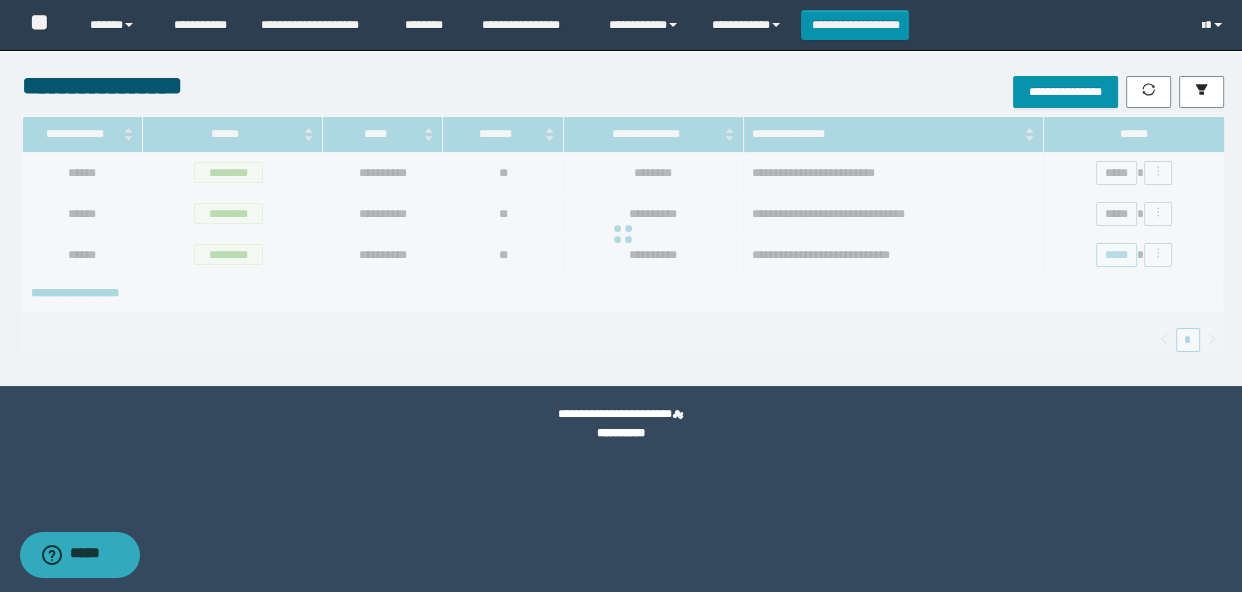 scroll, scrollTop: 0, scrollLeft: 0, axis: both 